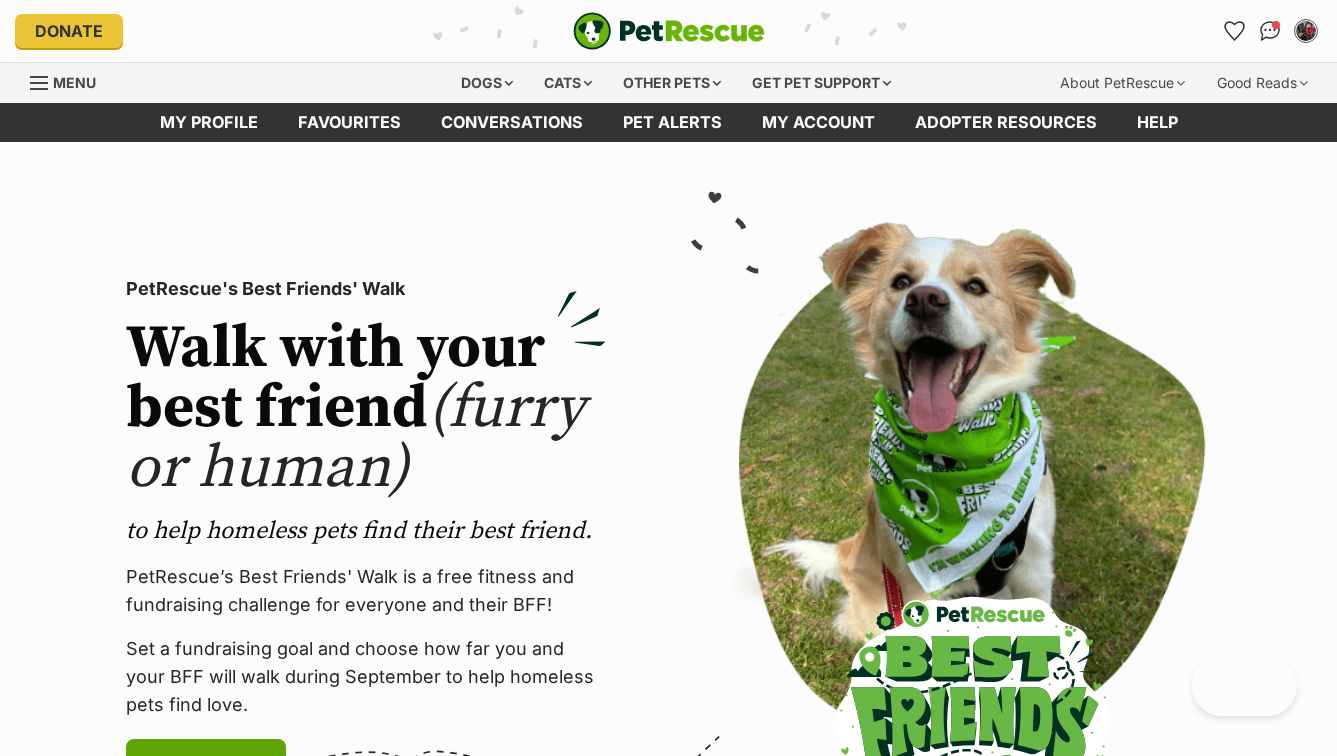 scroll, scrollTop: 0, scrollLeft: 0, axis: both 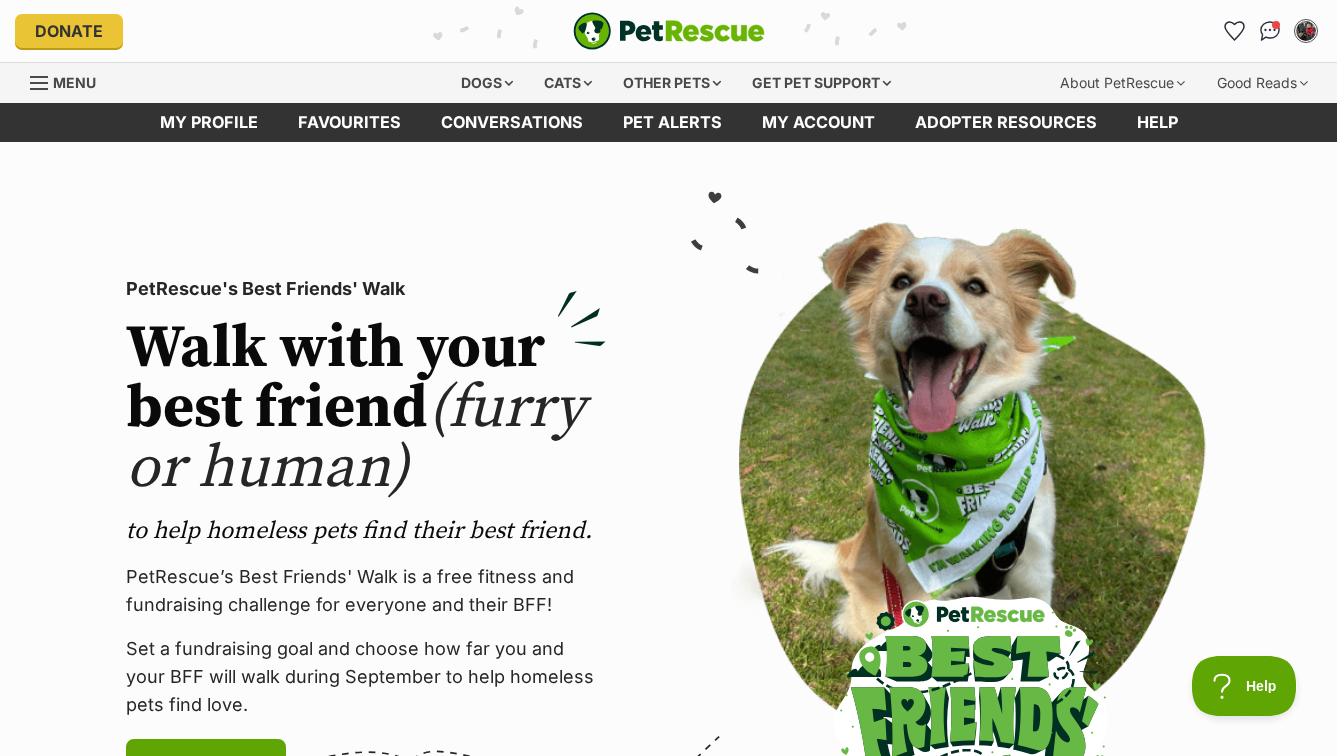 click on "Favourites" at bounding box center [349, 122] 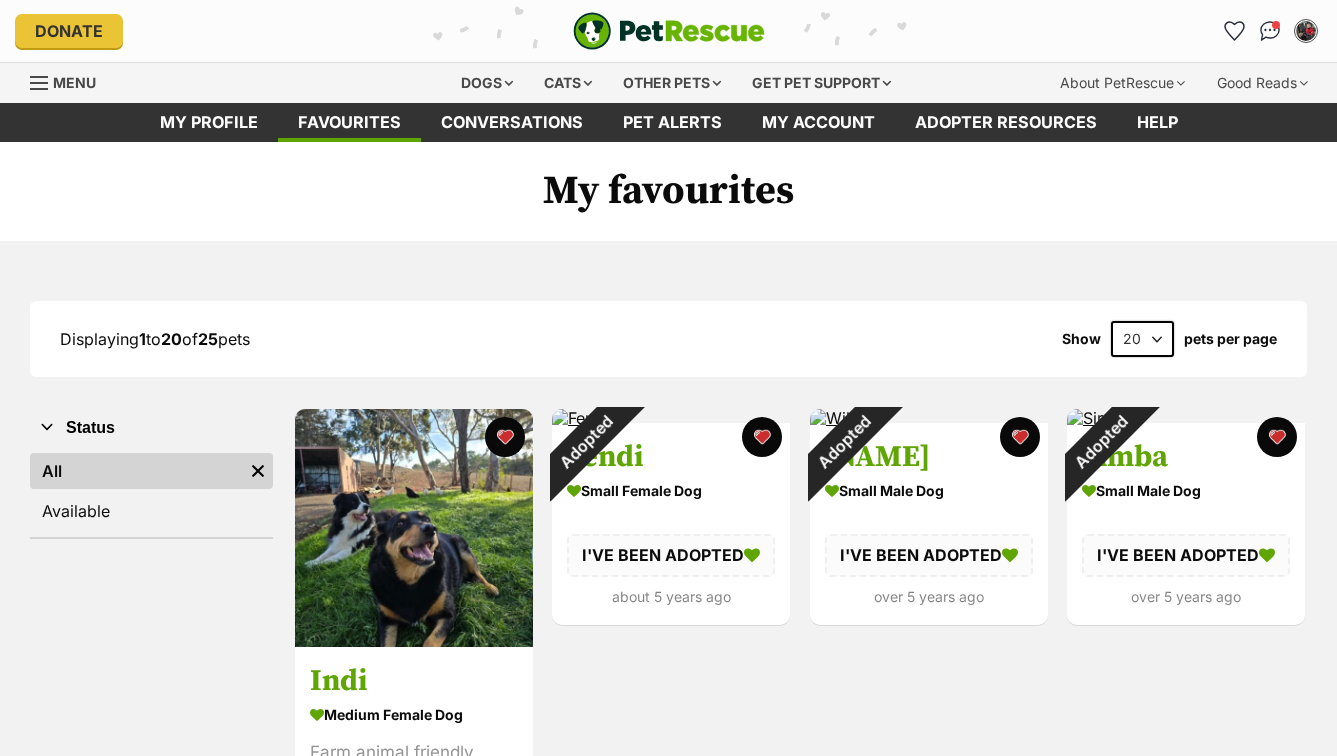 scroll, scrollTop: 0, scrollLeft: 0, axis: both 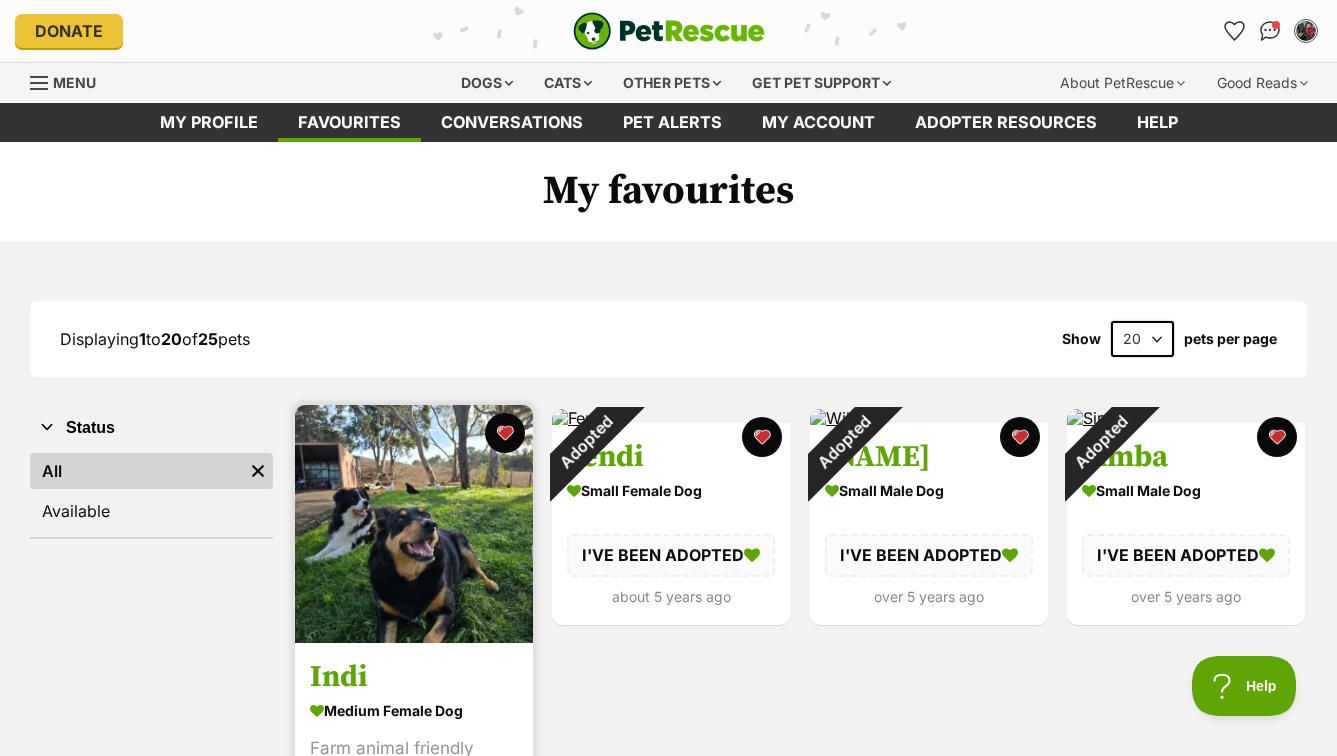 click at bounding box center (414, 524) 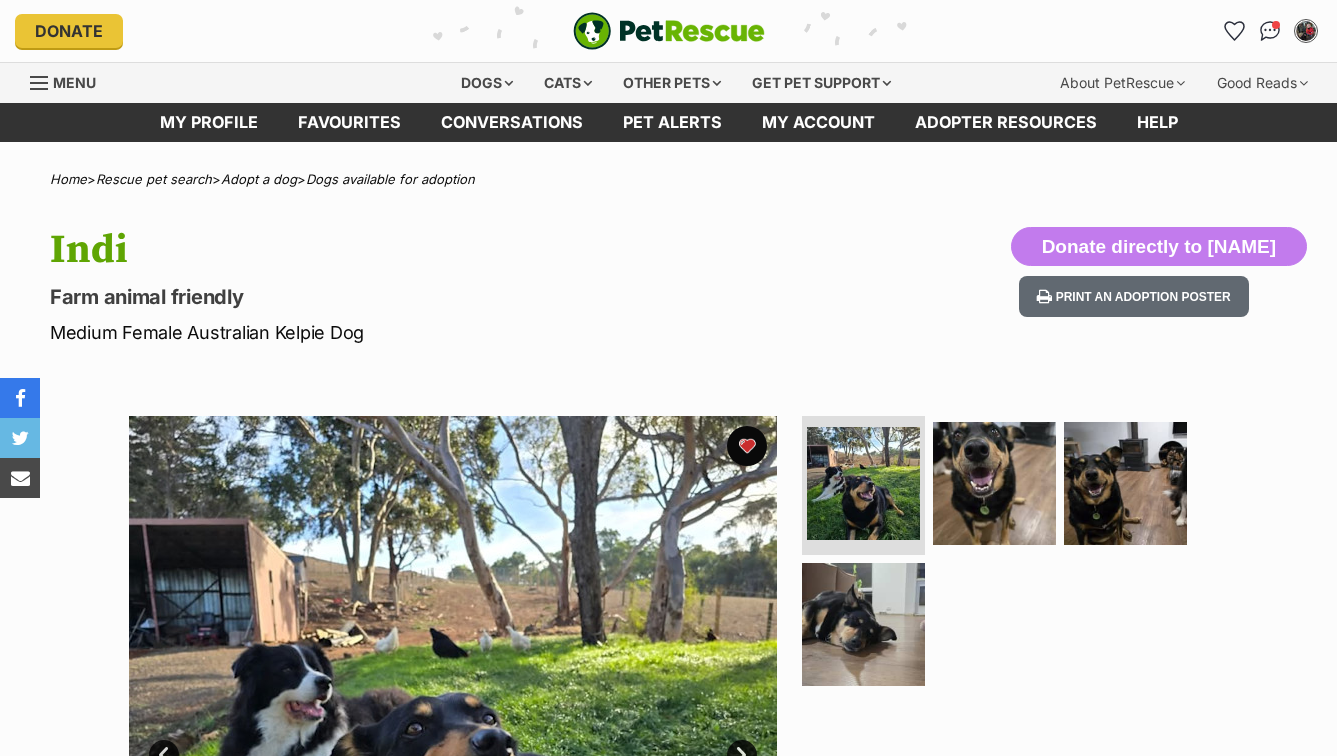 scroll, scrollTop: 0, scrollLeft: 0, axis: both 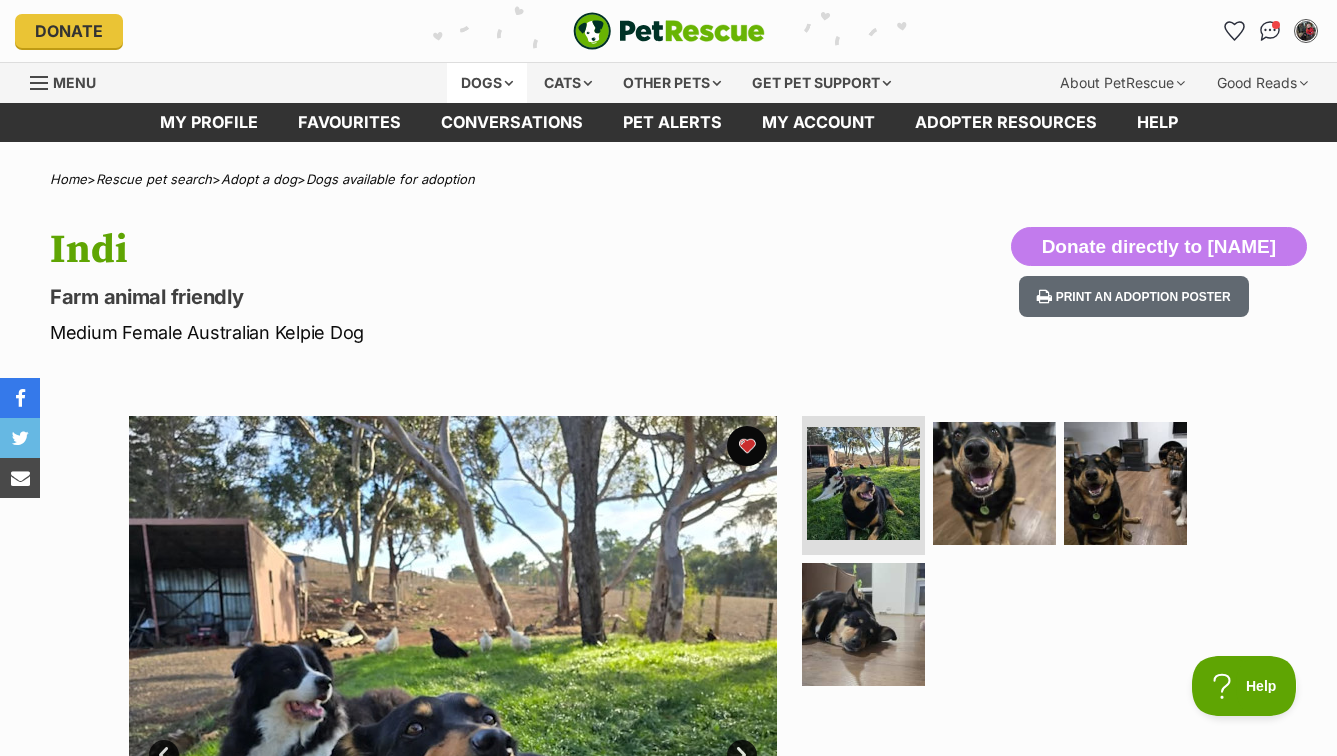 click on "Dogs" at bounding box center (487, 83) 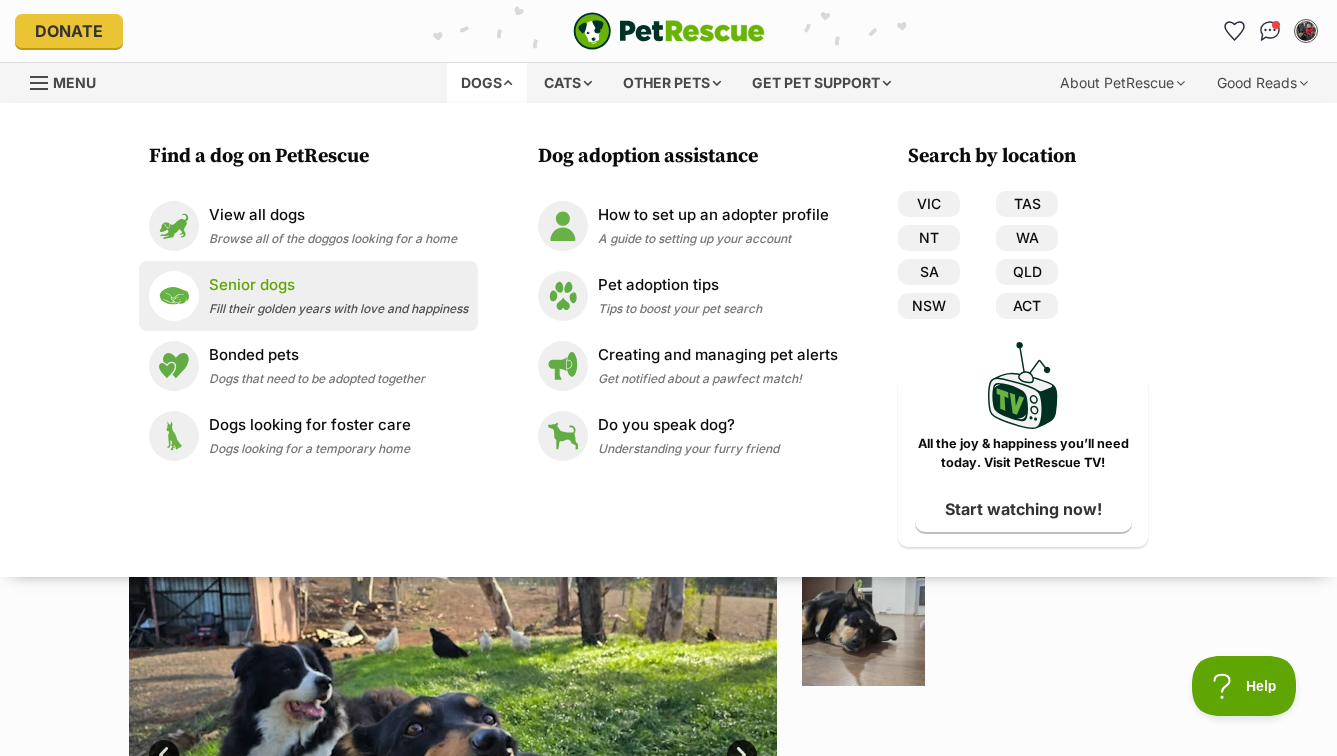 click on "Senior dogs" at bounding box center (338, 285) 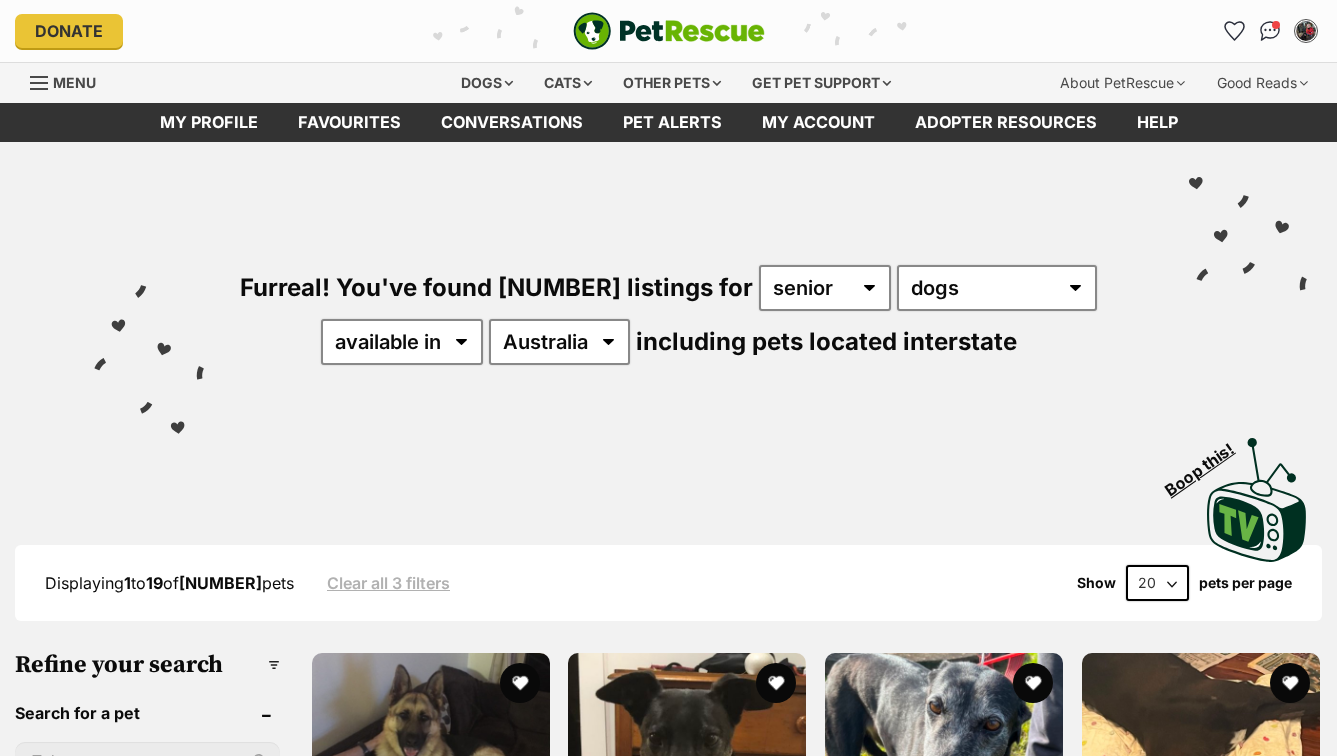 scroll, scrollTop: 0, scrollLeft: 0, axis: both 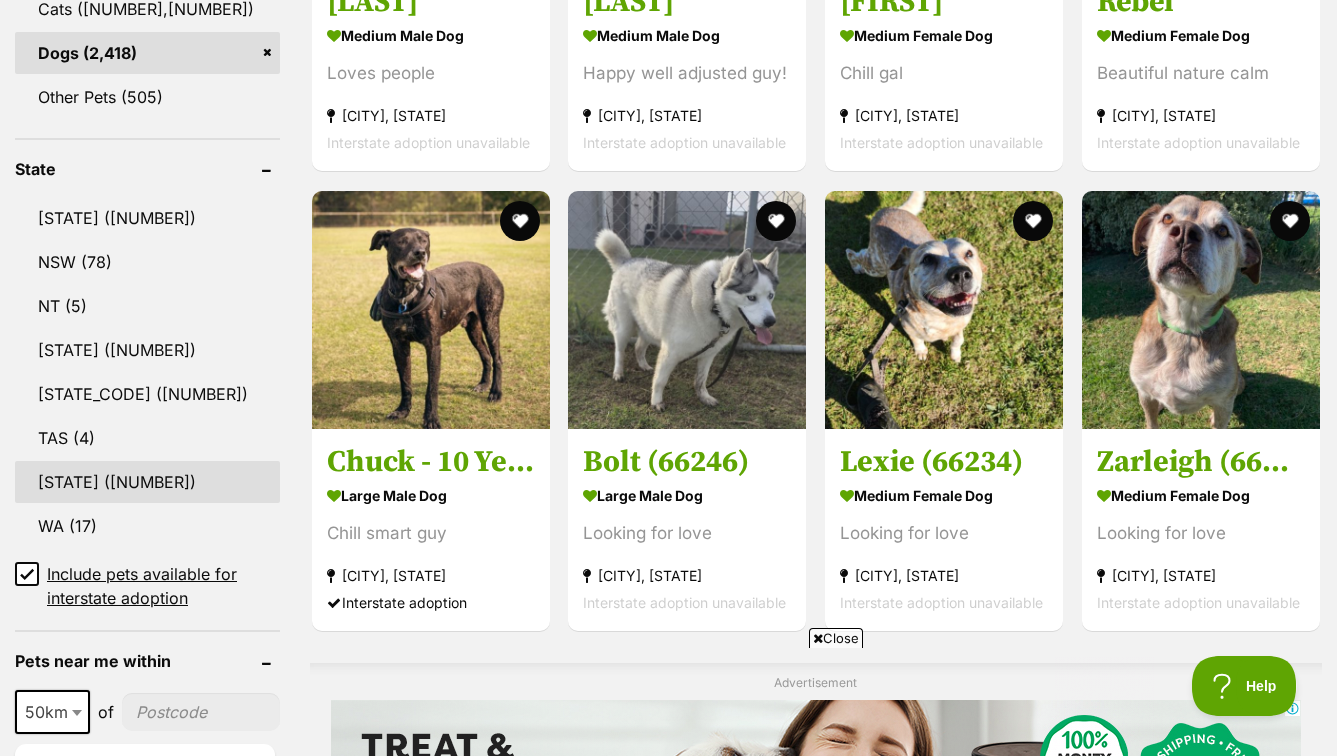 click on "[STATE] ([NUMBER])" at bounding box center (147, 482) 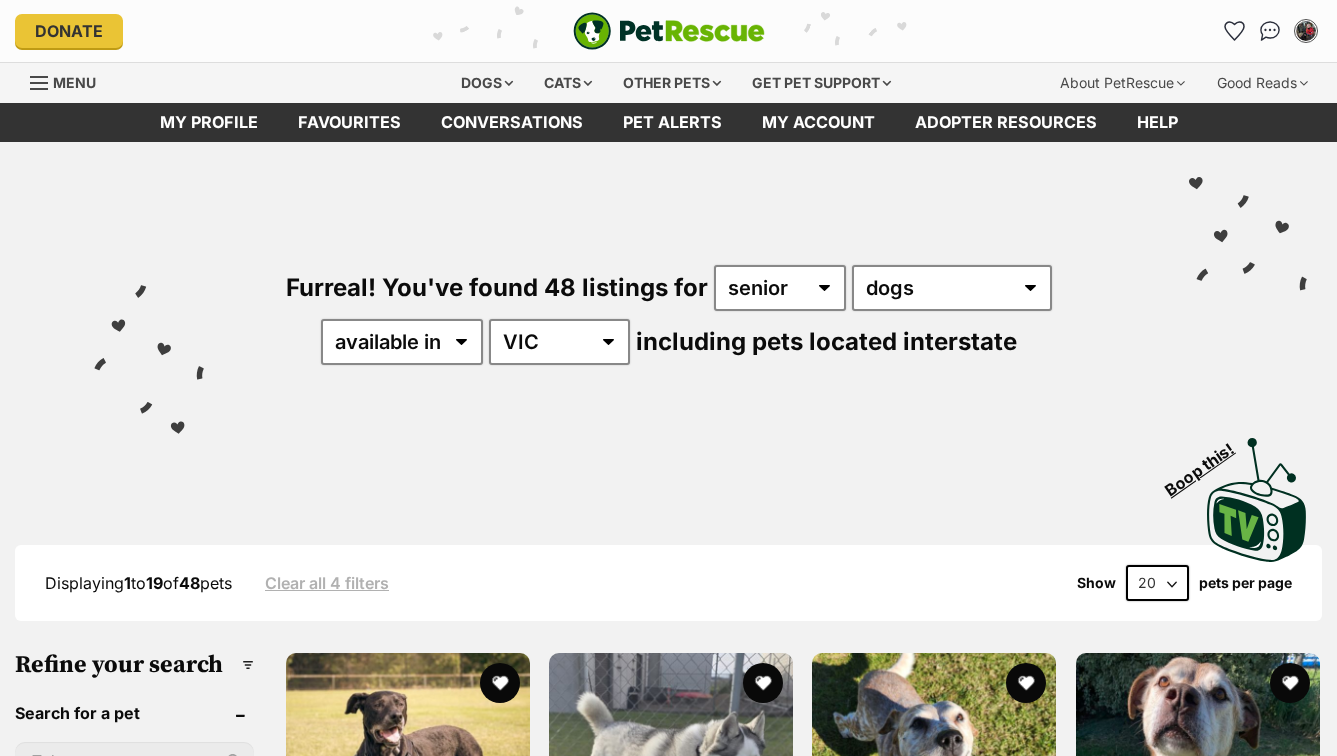 scroll, scrollTop: 0, scrollLeft: 0, axis: both 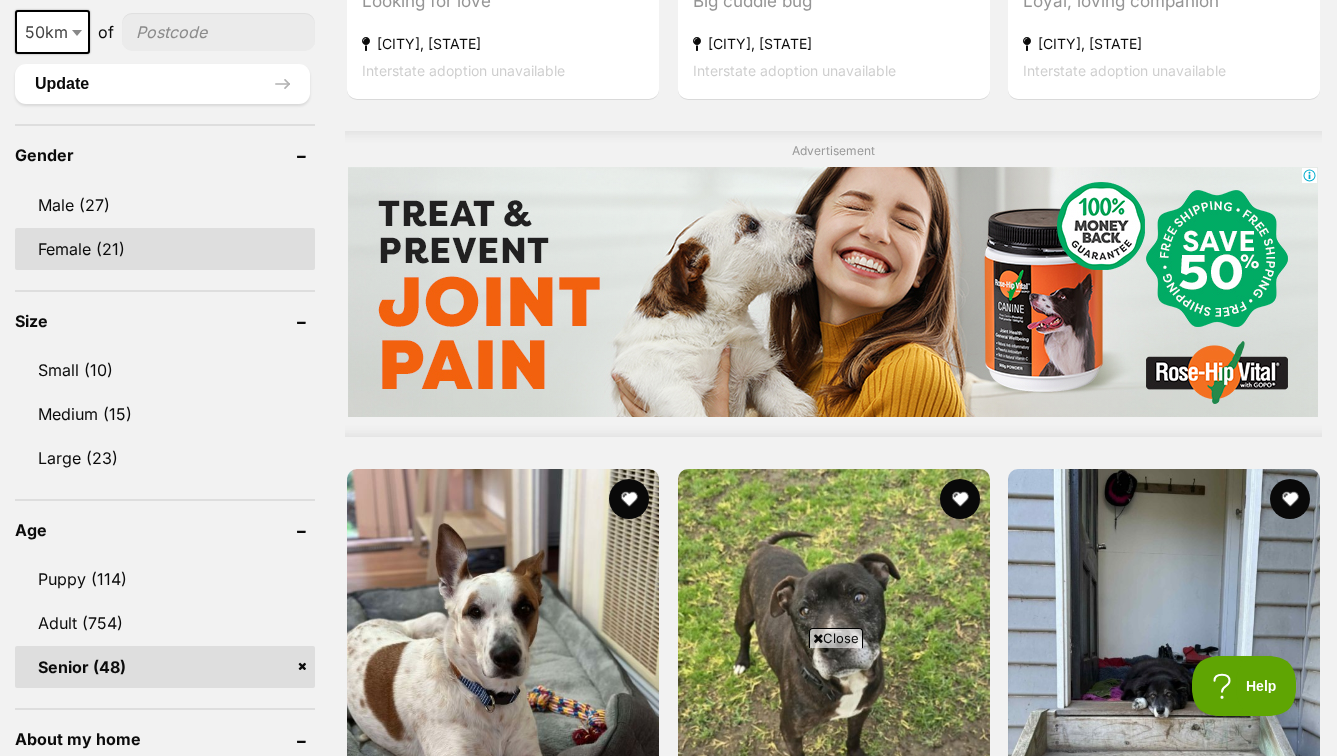 click on "Female (21)" at bounding box center [165, 249] 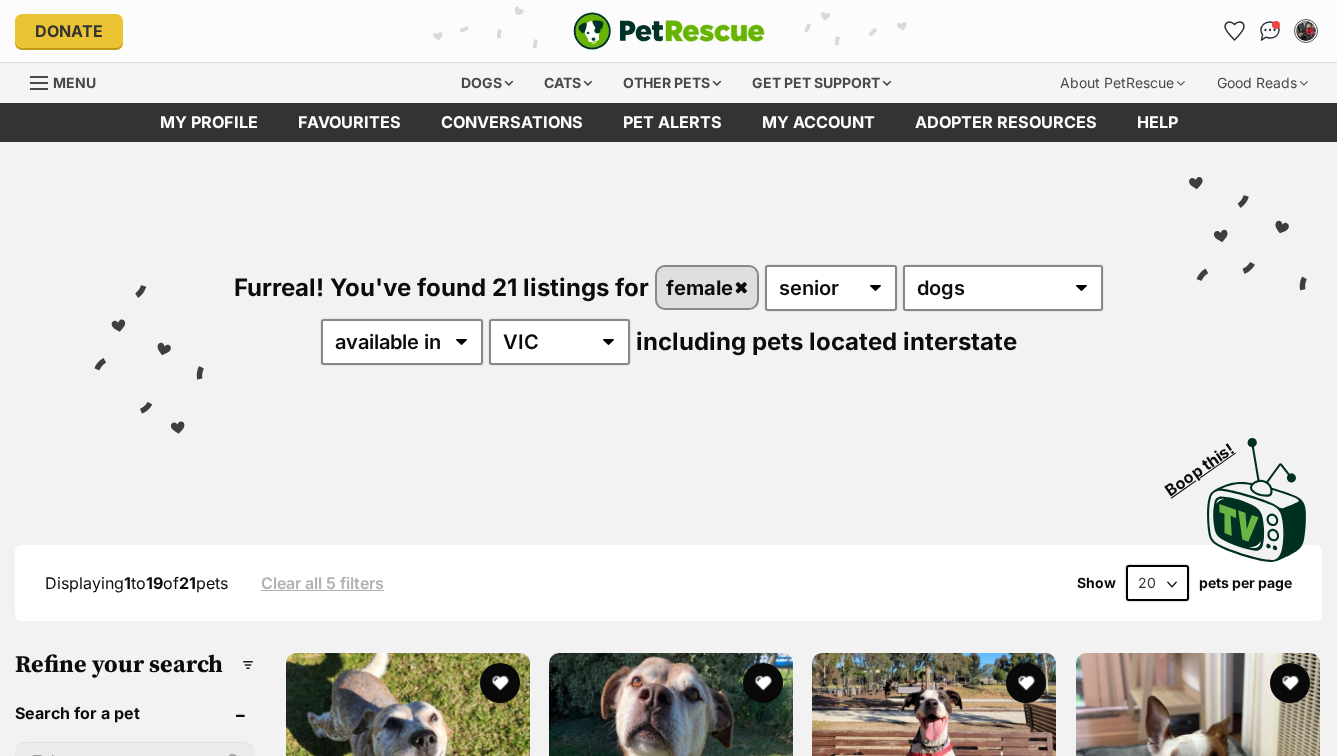 scroll, scrollTop: 0, scrollLeft: 0, axis: both 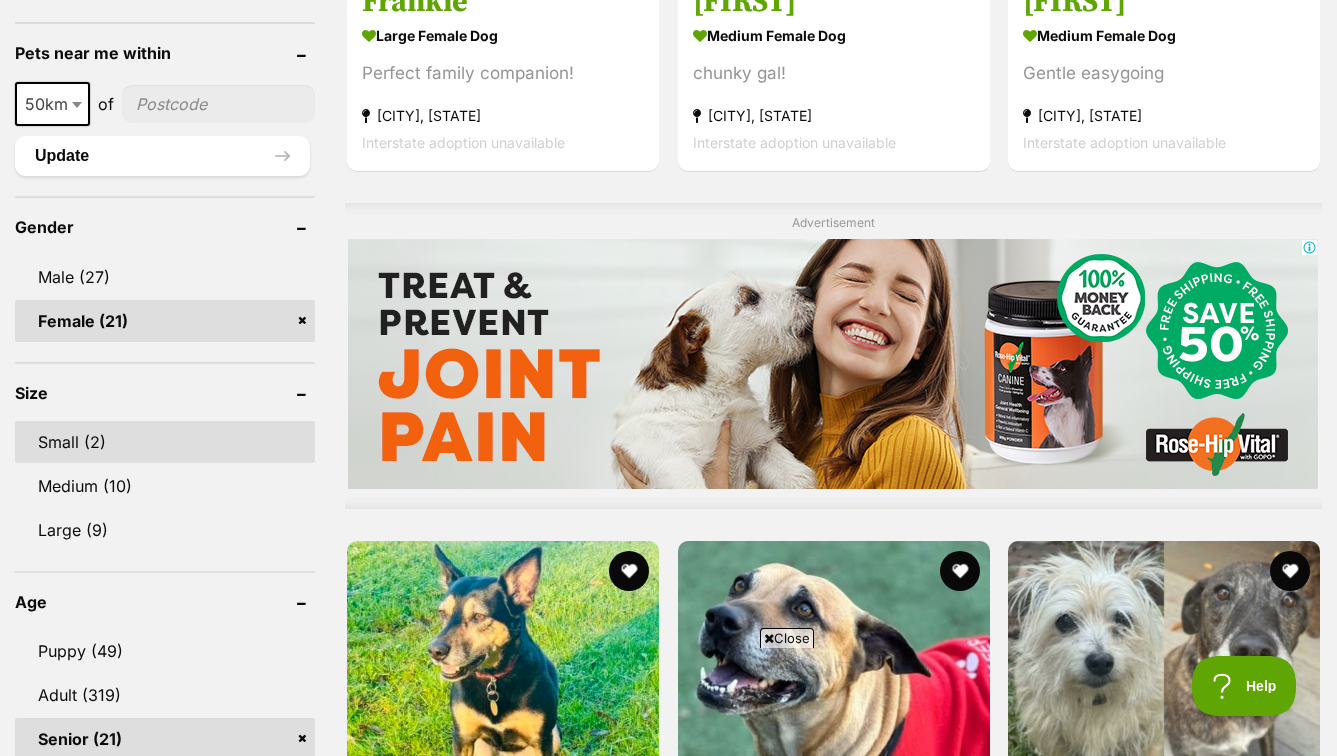 click on "Small (2)" at bounding box center [165, 442] 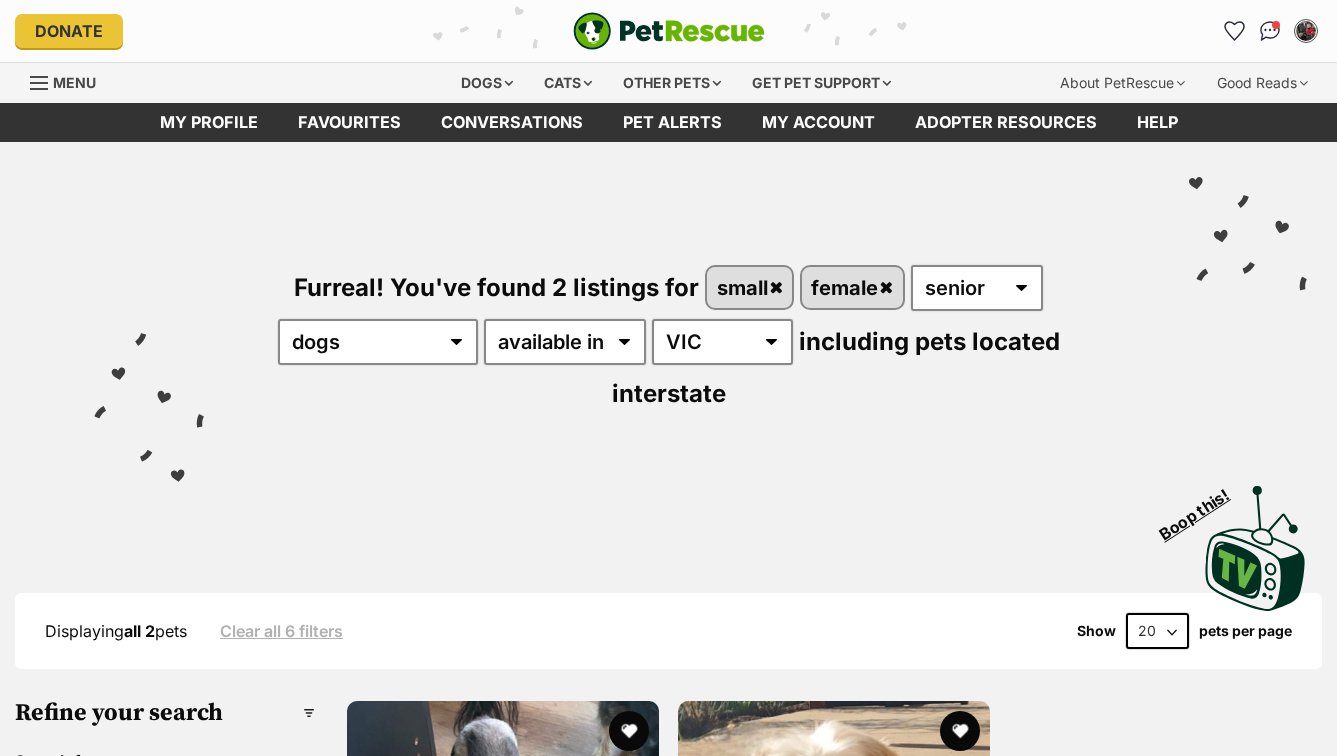 scroll, scrollTop: 0, scrollLeft: 0, axis: both 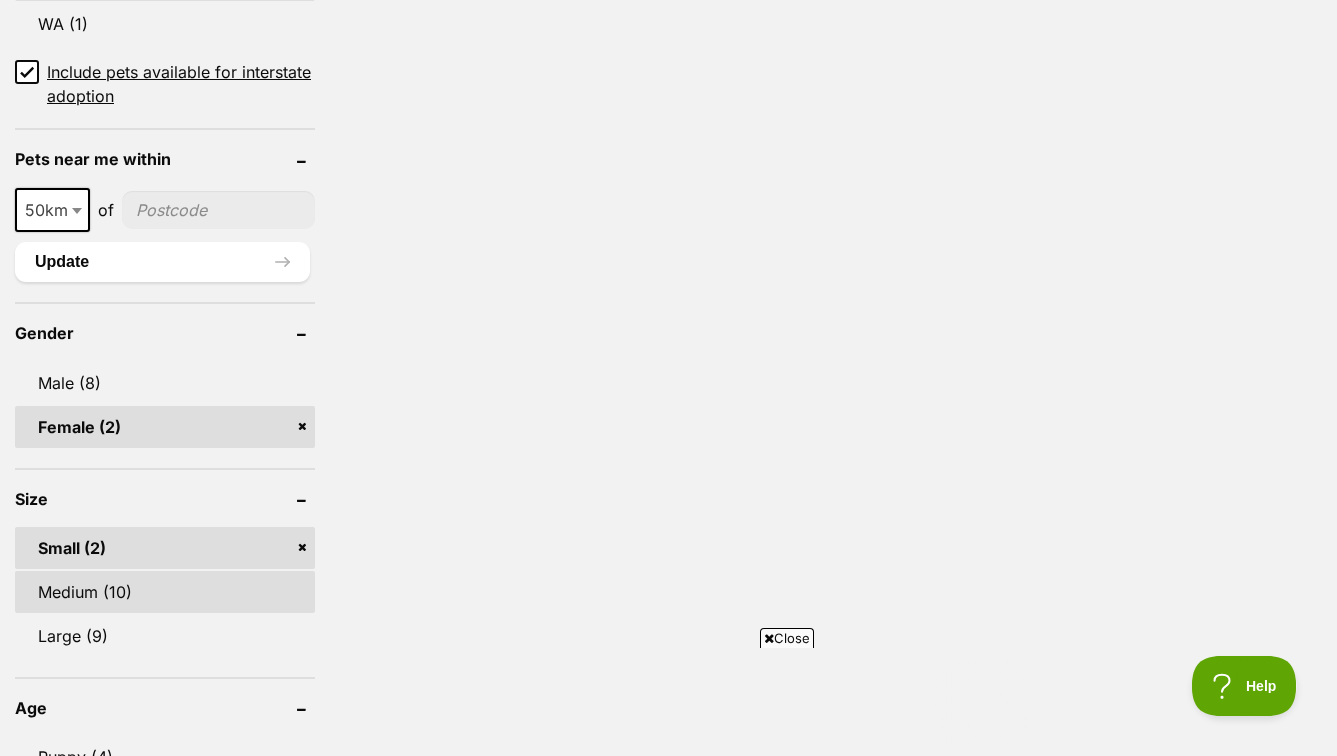 click on "Medium (10)" at bounding box center (165, 592) 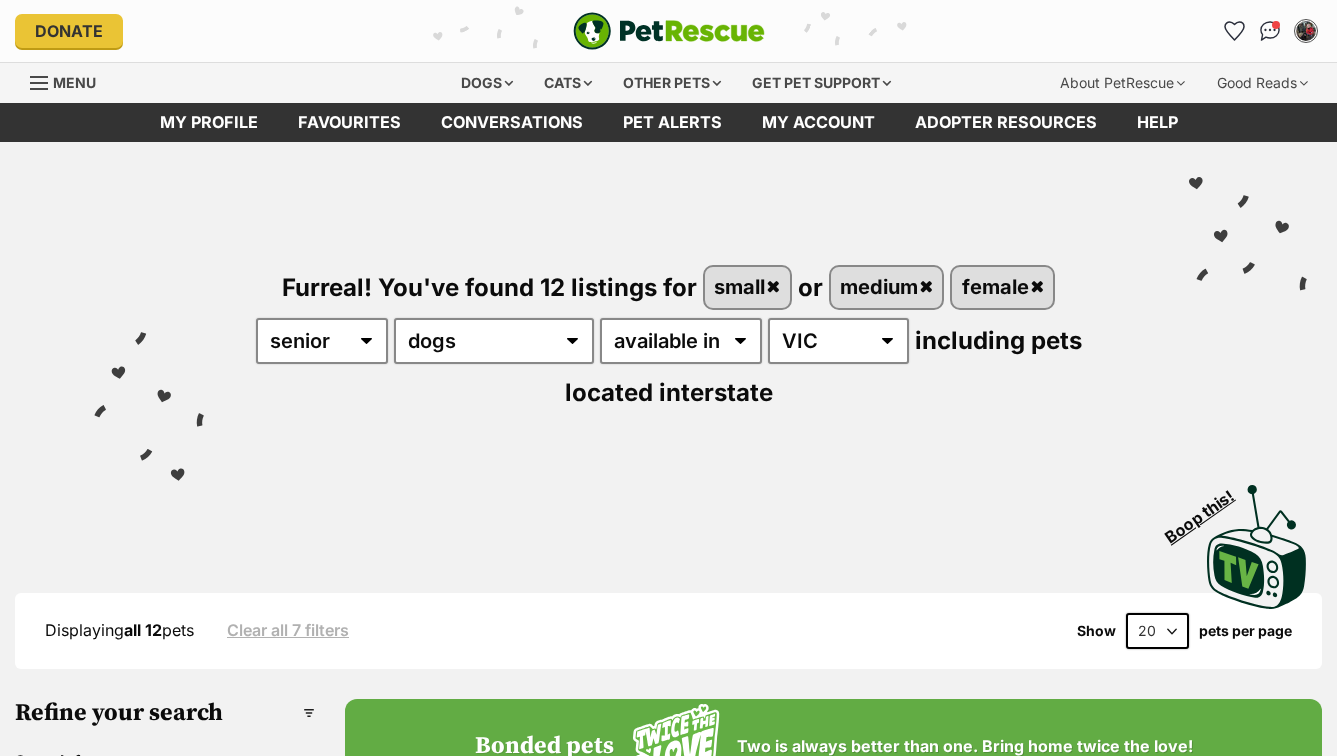 scroll, scrollTop: 0, scrollLeft: 0, axis: both 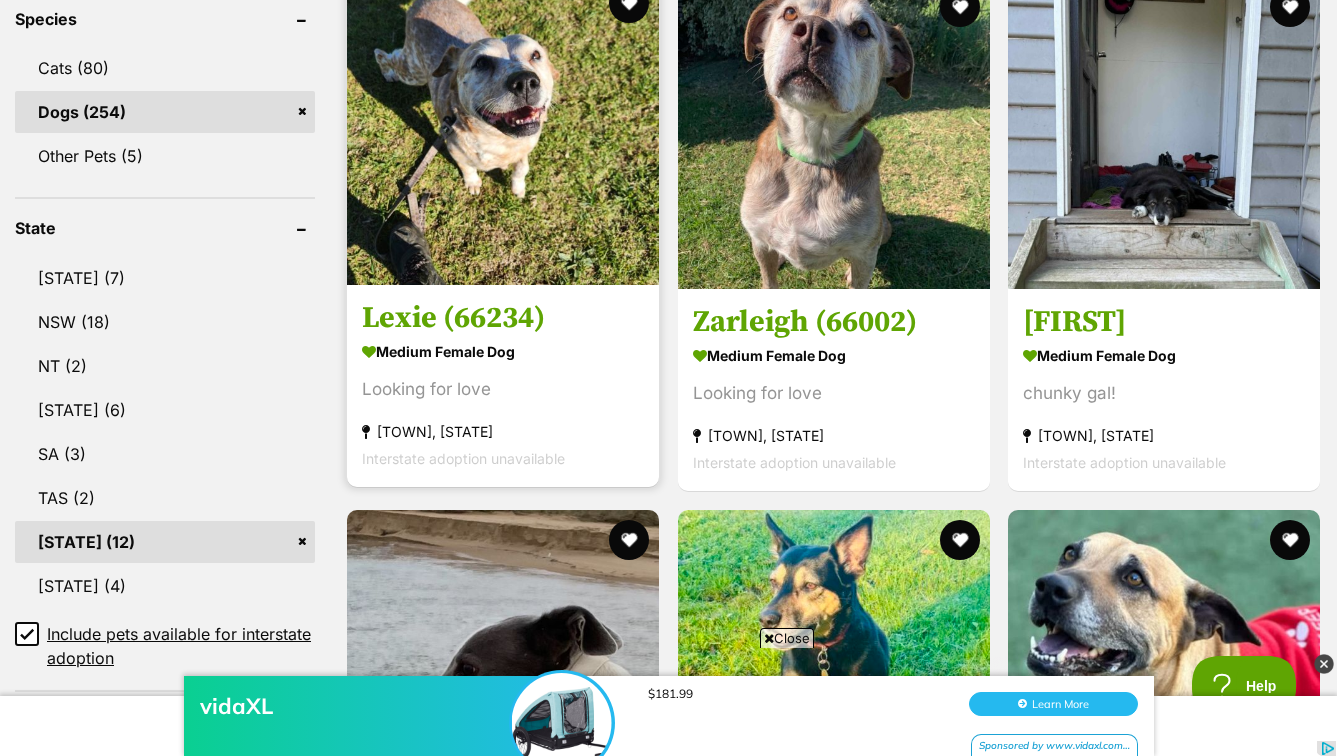 click at bounding box center [503, 129] 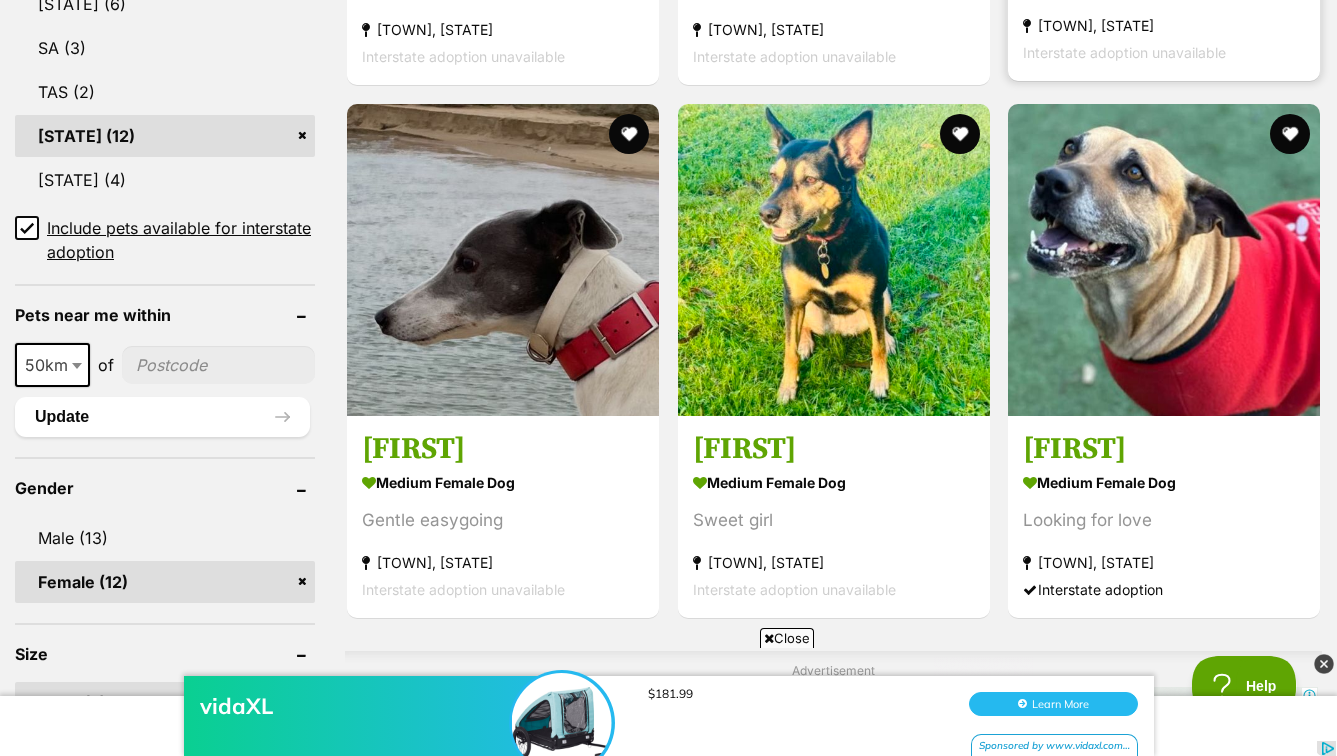 scroll, scrollTop: 1320, scrollLeft: 0, axis: vertical 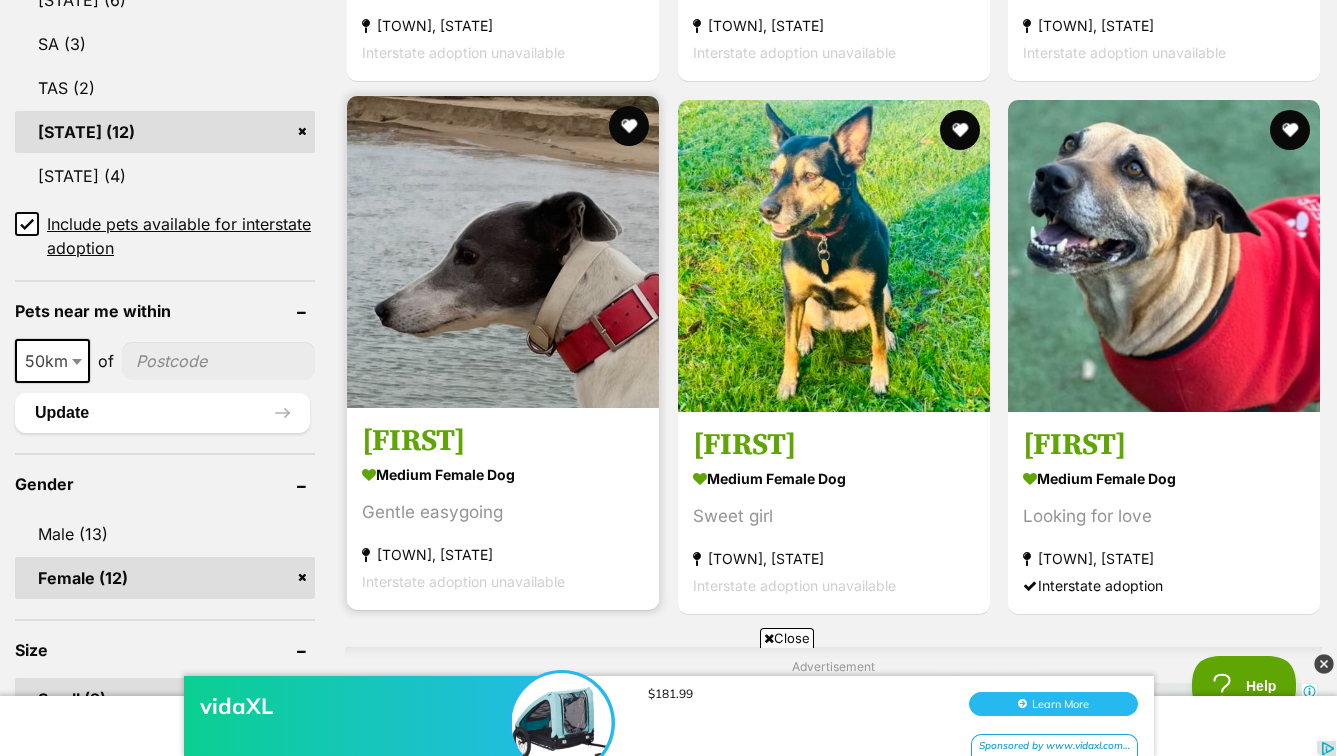 click at bounding box center (503, 252) 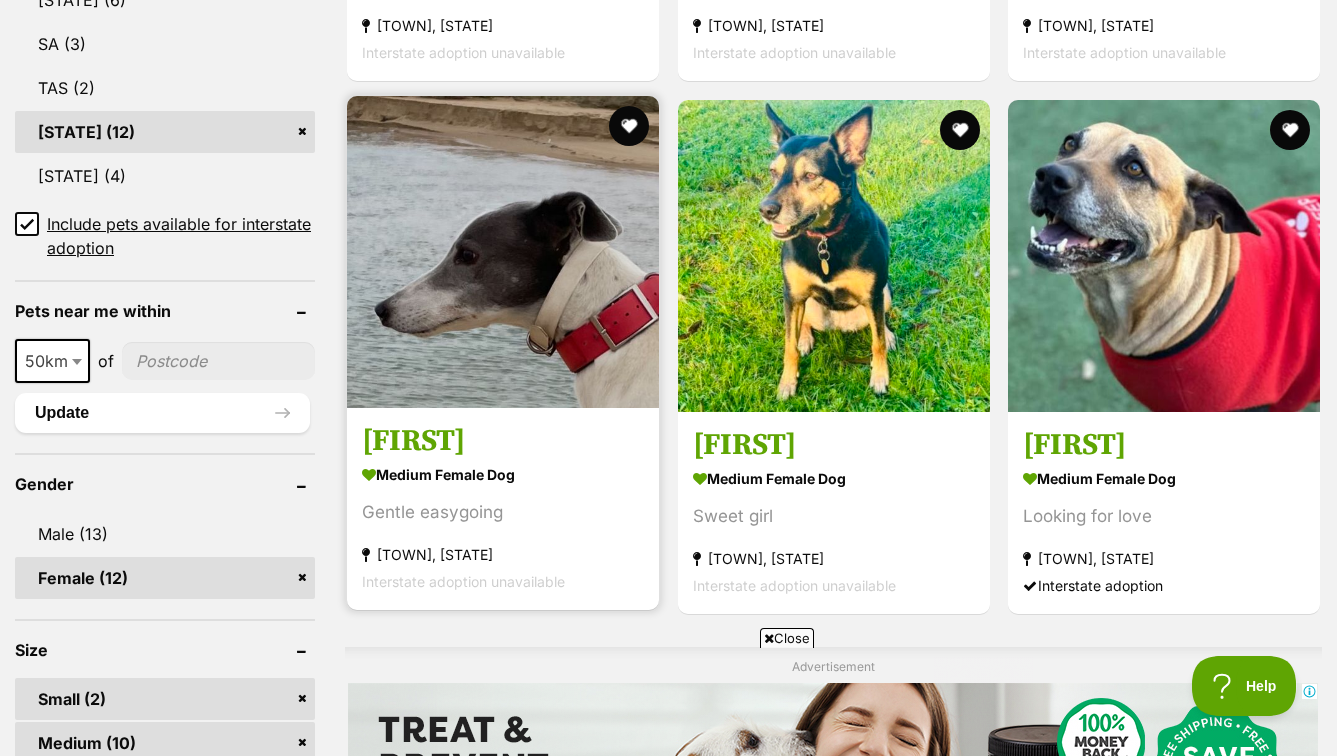 scroll, scrollTop: 0, scrollLeft: 0, axis: both 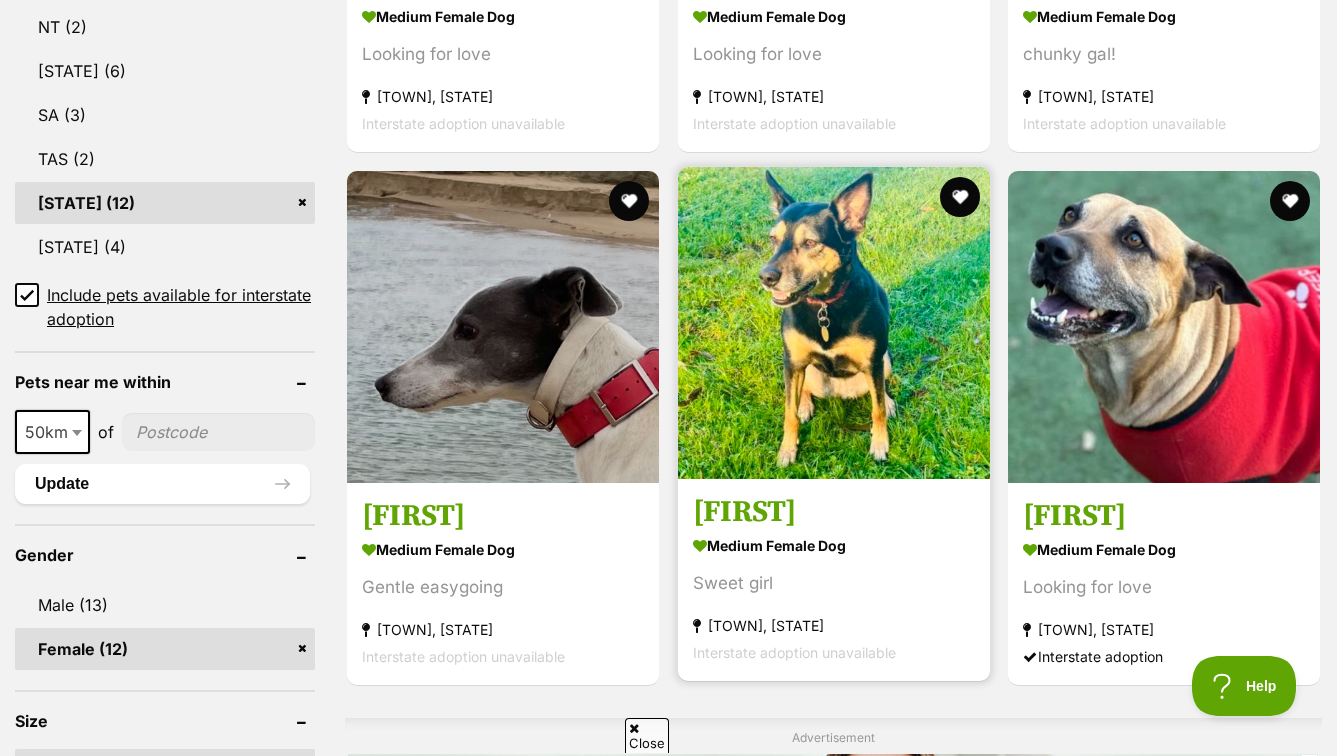 click at bounding box center [834, 323] 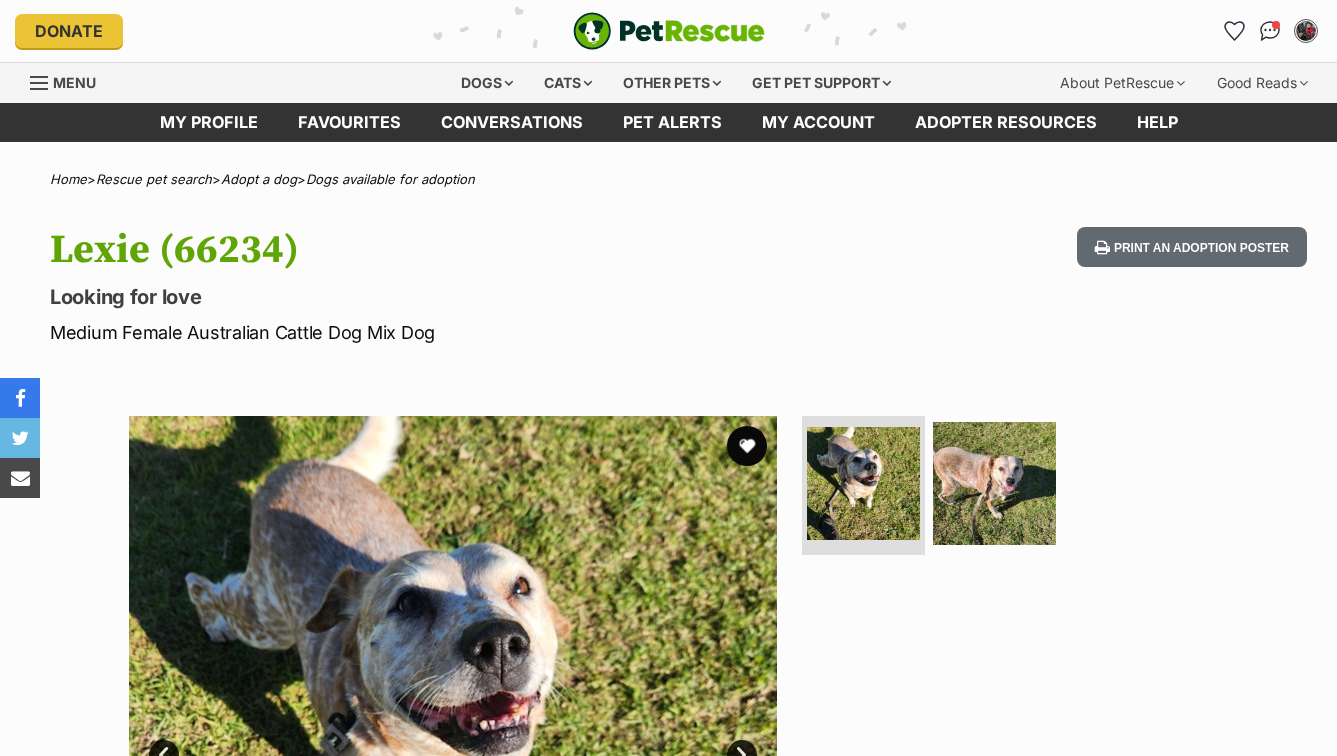 scroll, scrollTop: 0, scrollLeft: 0, axis: both 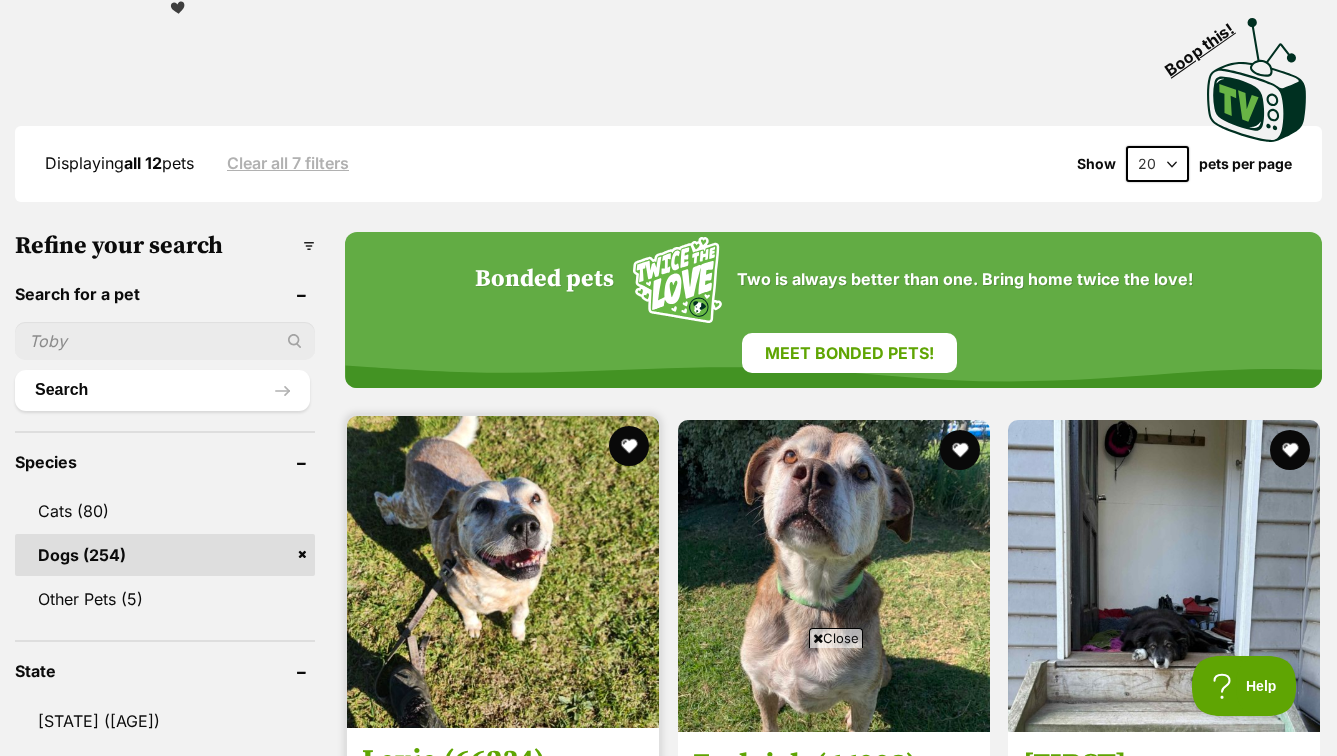 click at bounding box center [503, 572] 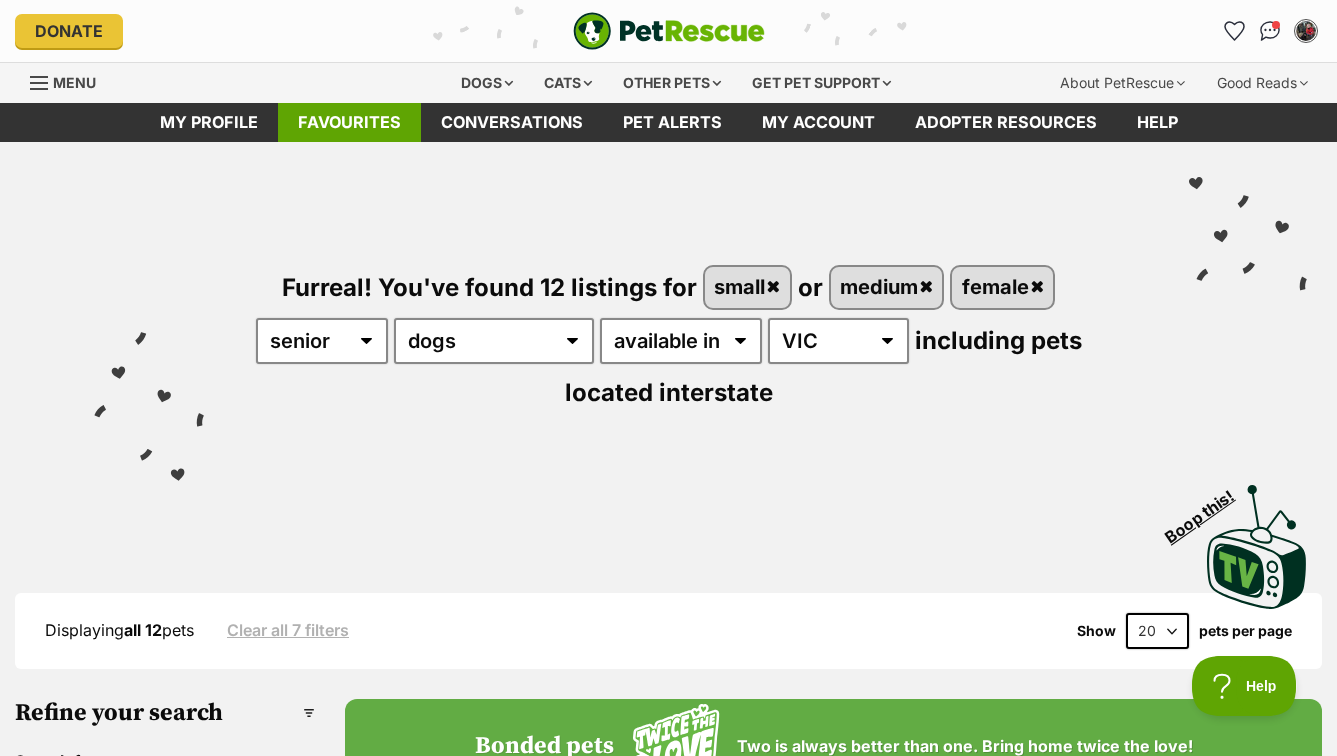scroll, scrollTop: 0, scrollLeft: 0, axis: both 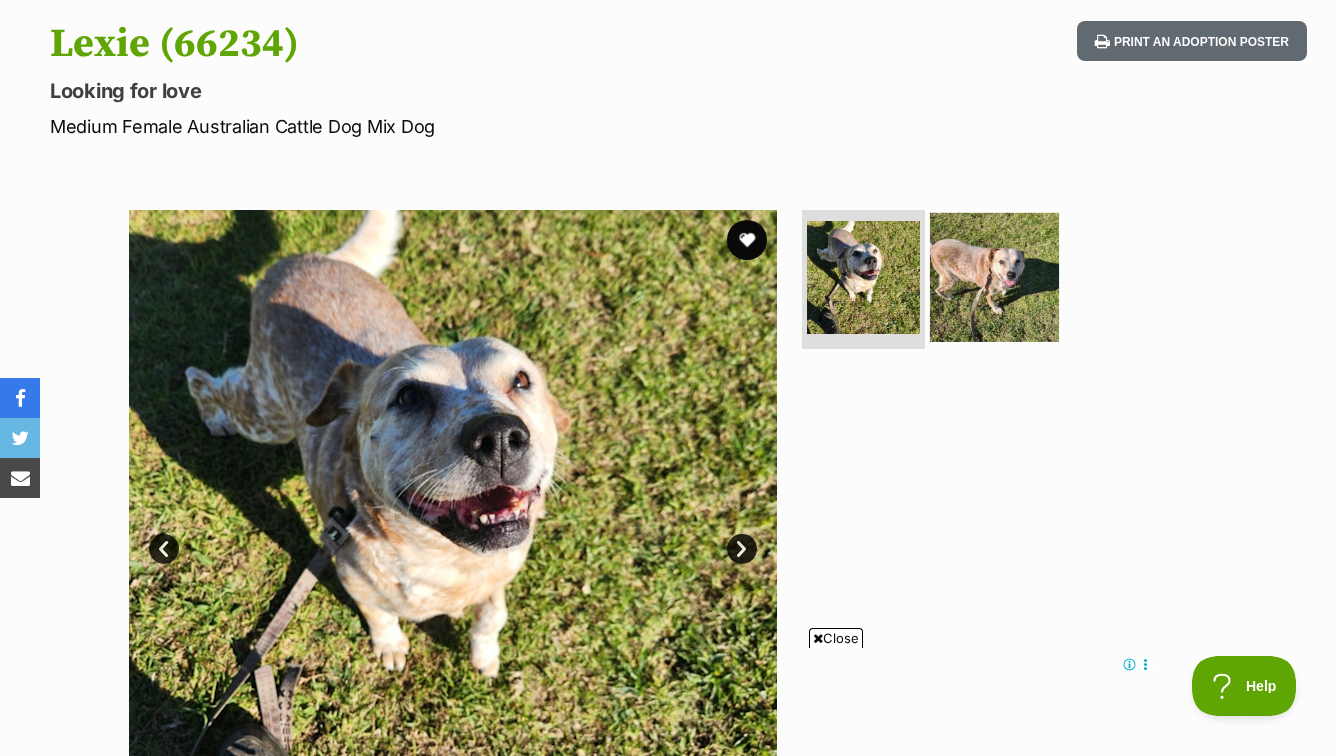 click at bounding box center (994, 276) 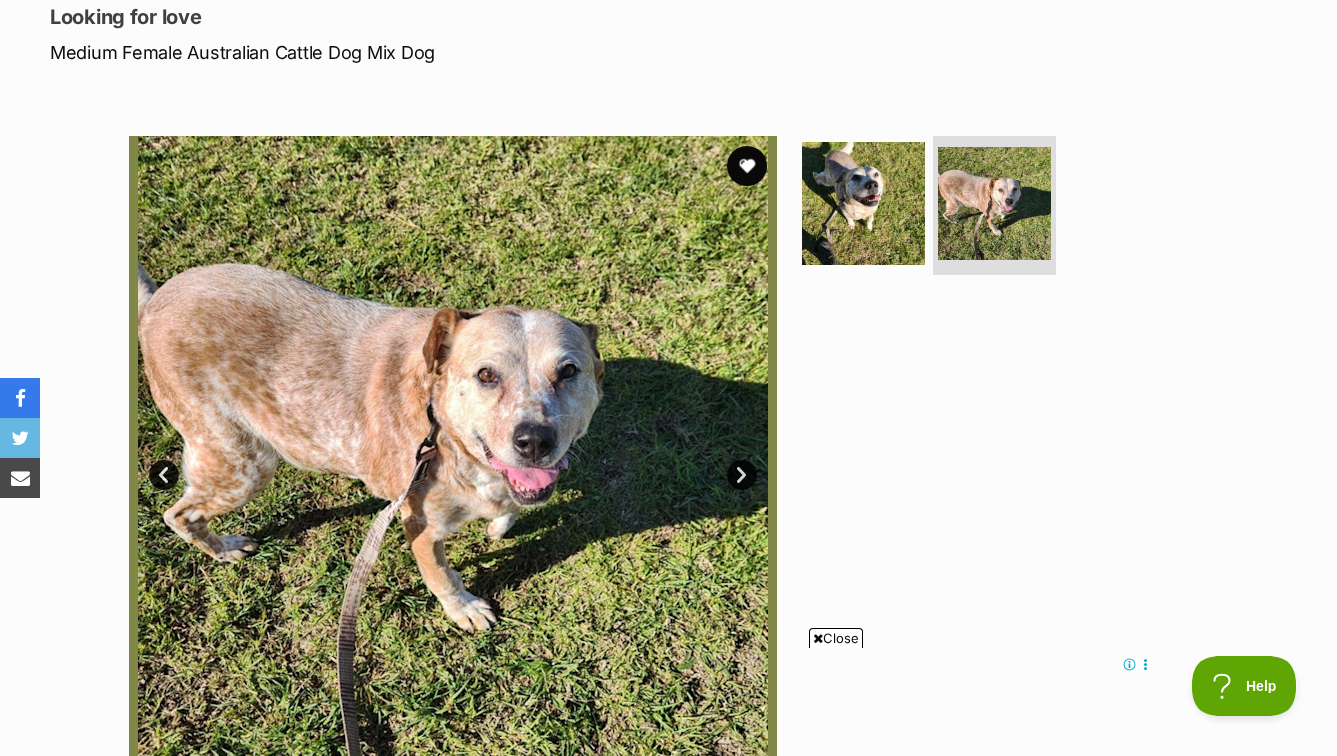 scroll, scrollTop: 281, scrollLeft: 0, axis: vertical 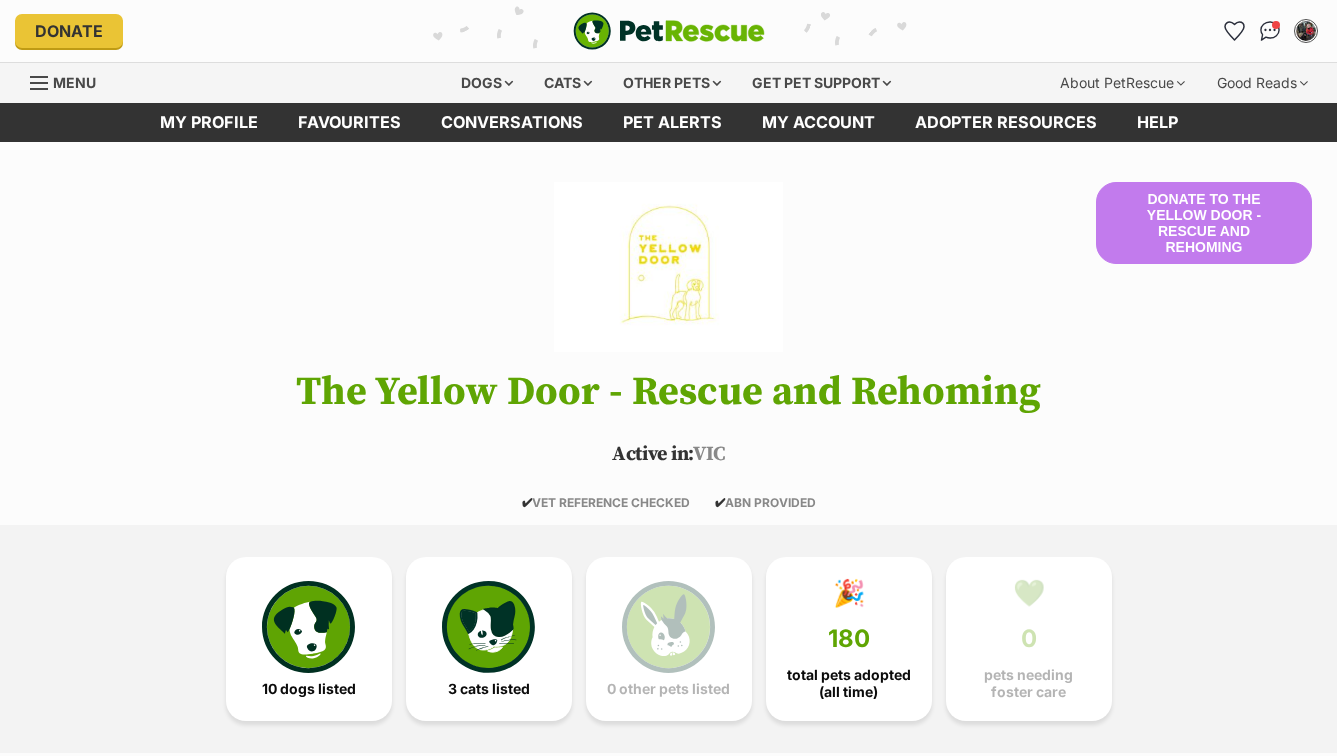 click on "10 dogs listed" at bounding box center [309, 639] 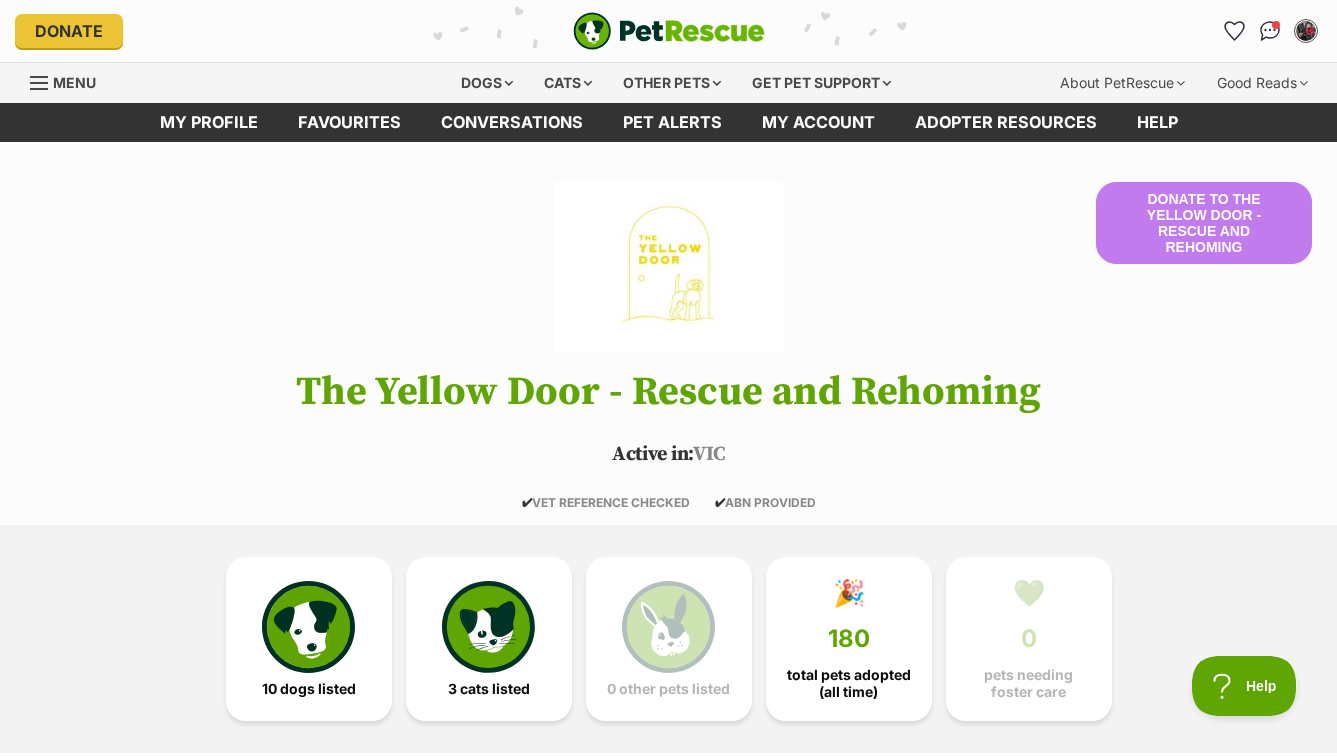 scroll, scrollTop: 0, scrollLeft: 0, axis: both 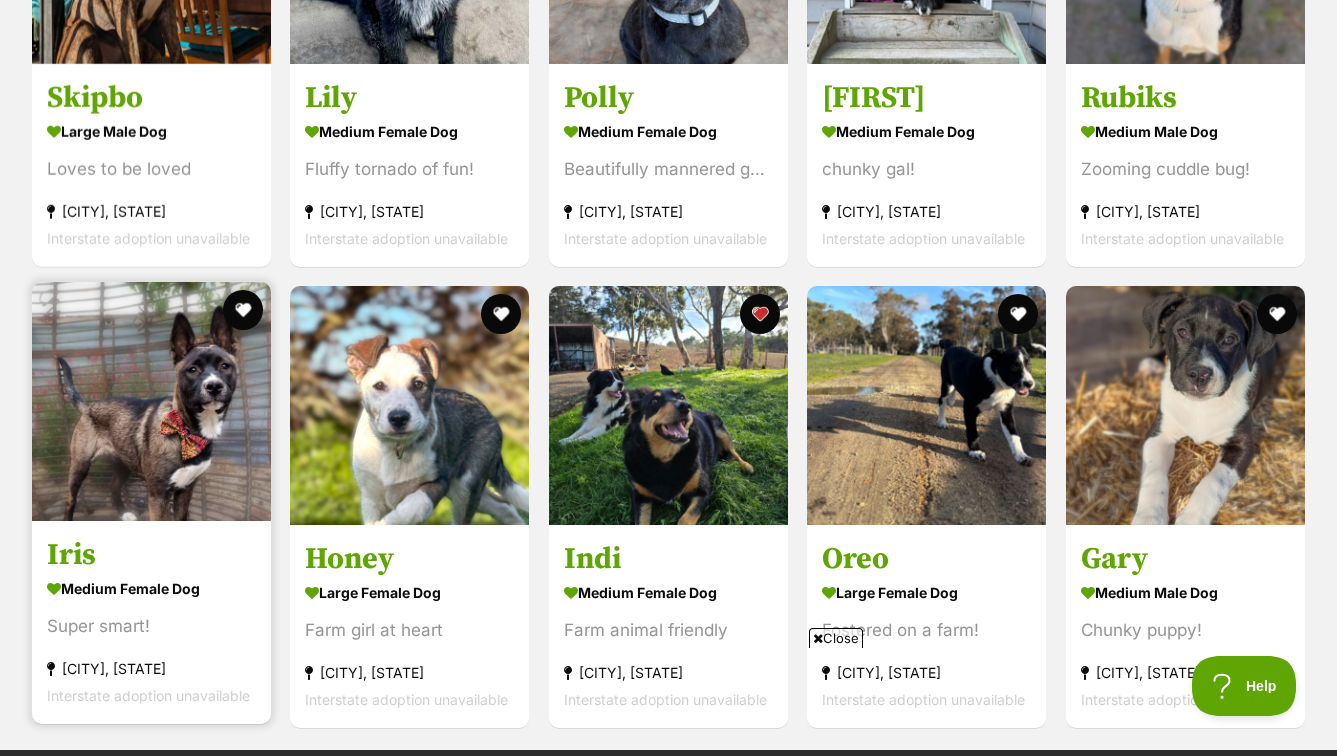 click at bounding box center (151, 401) 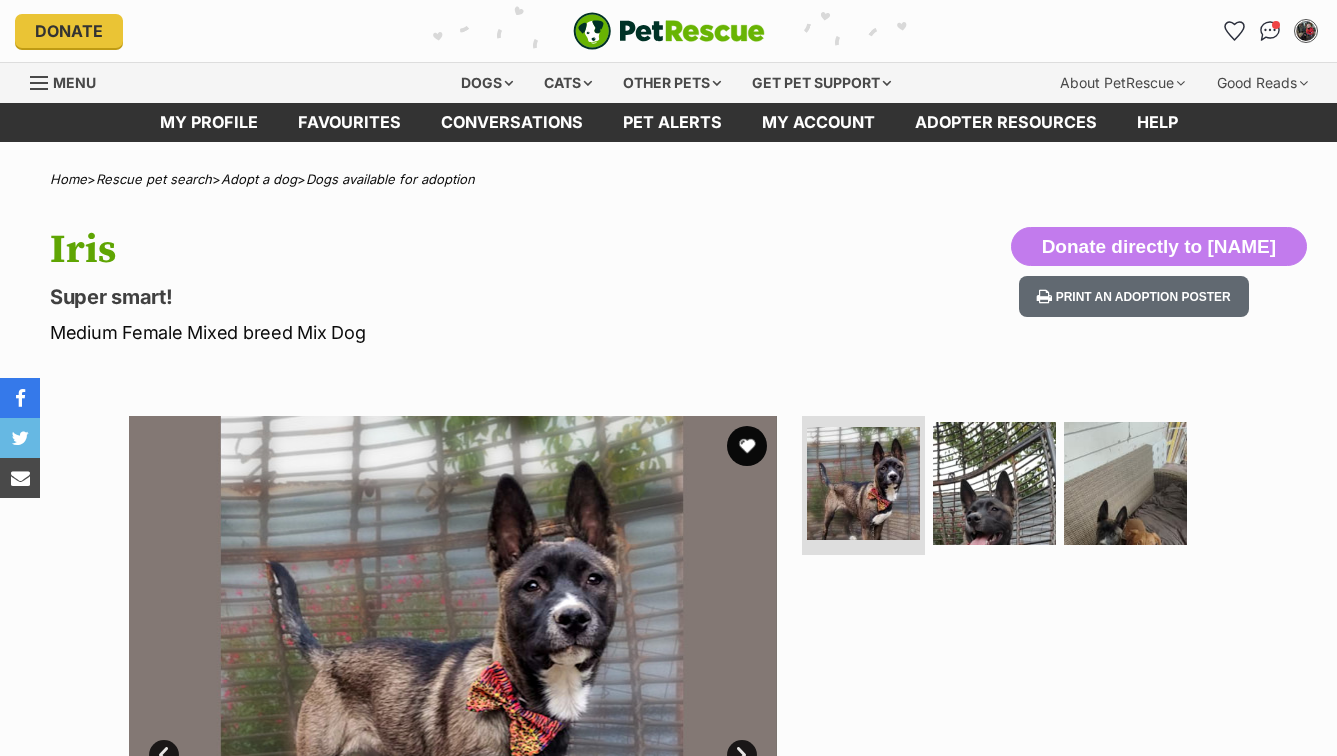 scroll, scrollTop: 0, scrollLeft: 0, axis: both 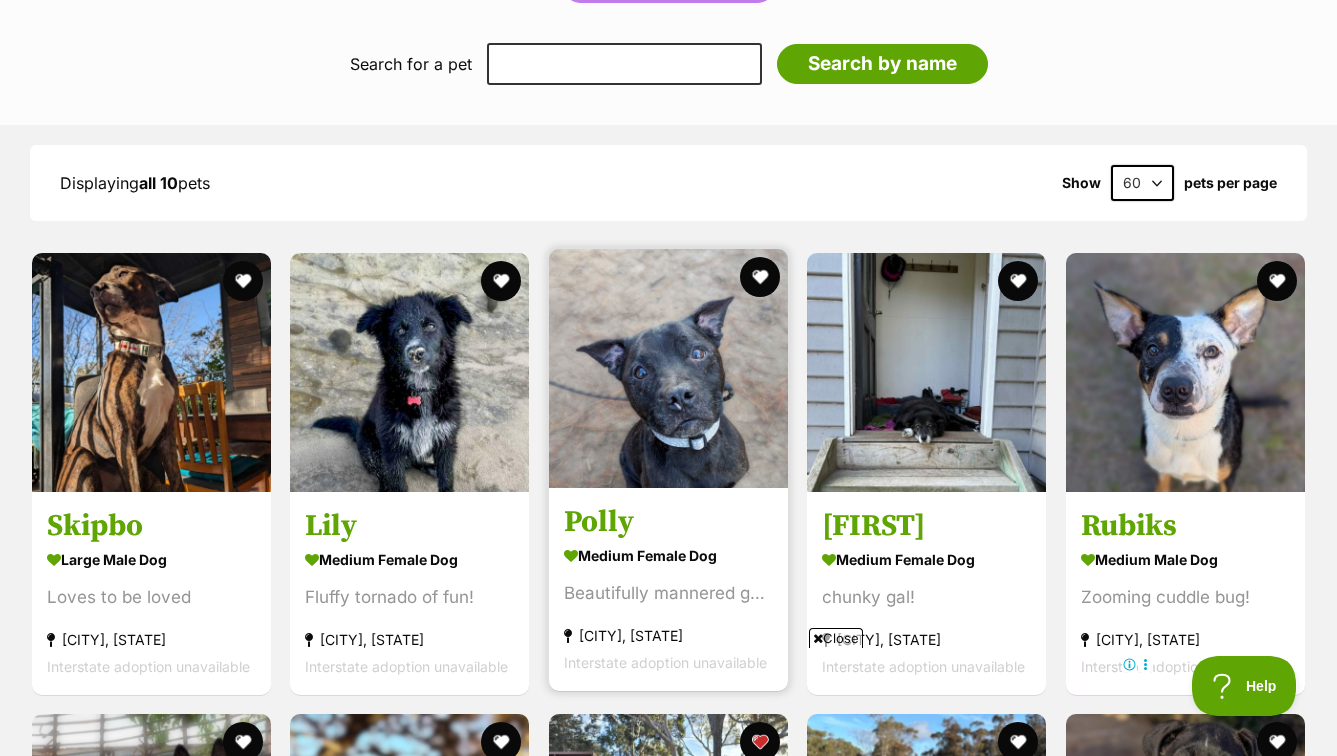 click at bounding box center (668, 368) 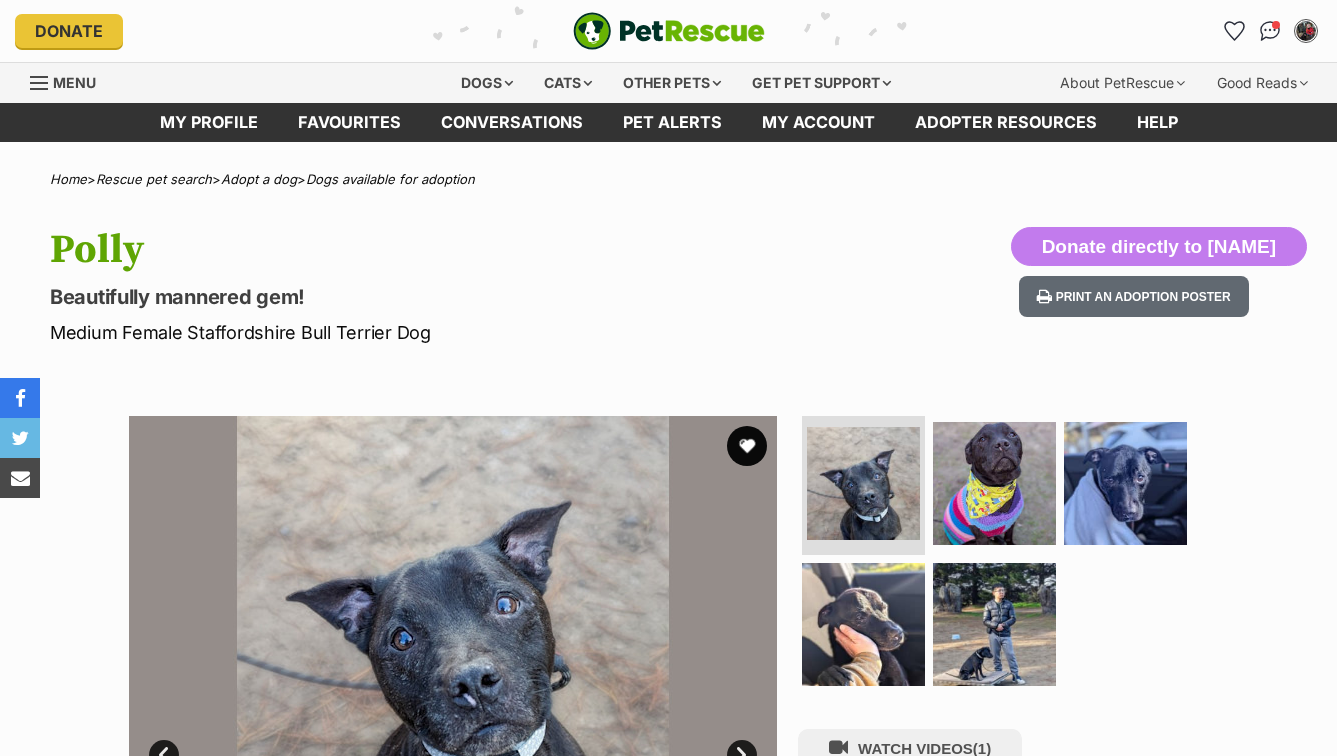 scroll, scrollTop: 0, scrollLeft: 0, axis: both 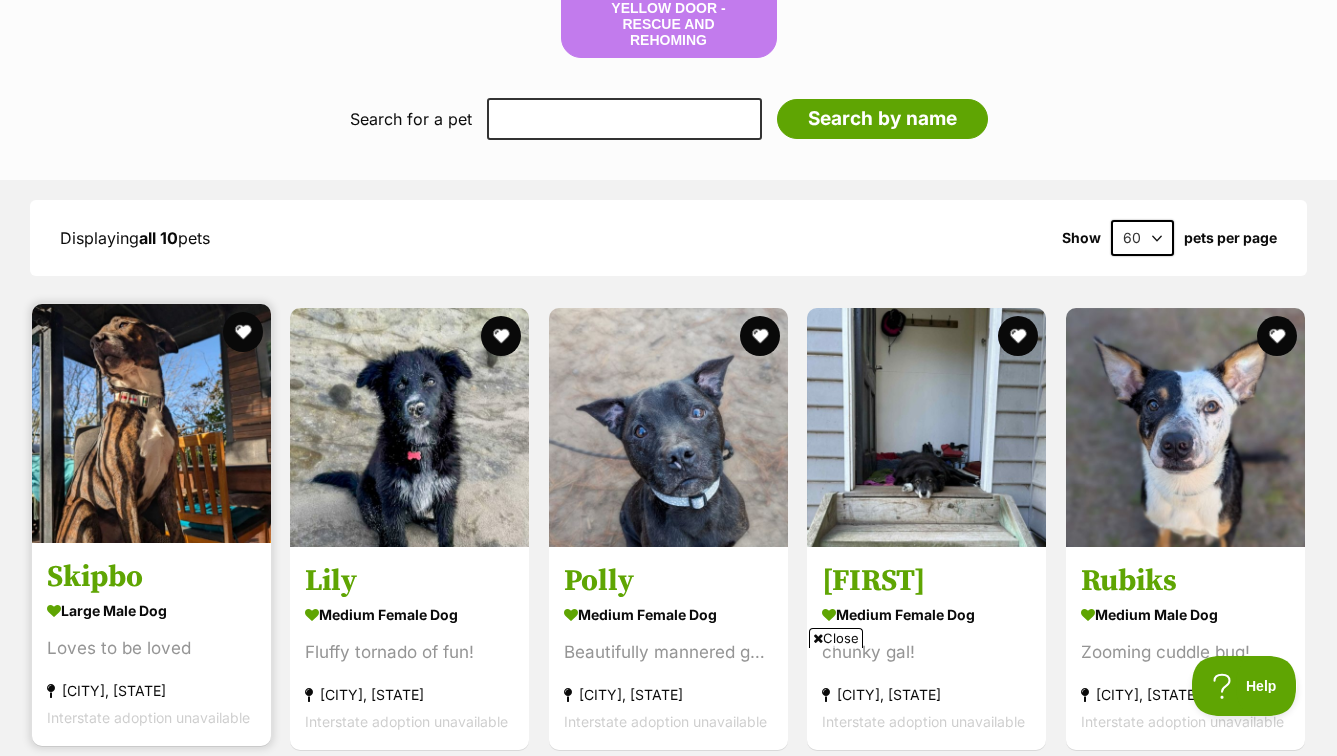 click at bounding box center [151, 423] 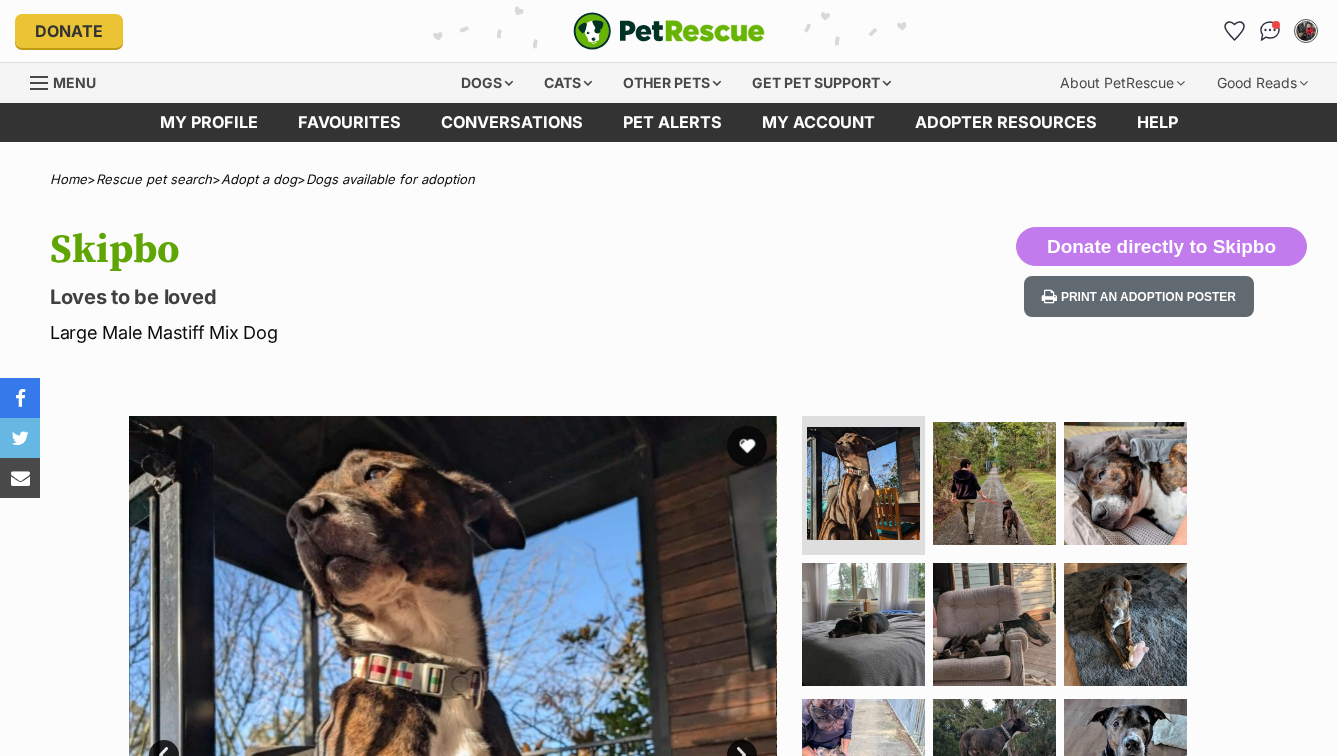 scroll, scrollTop: 0, scrollLeft: 0, axis: both 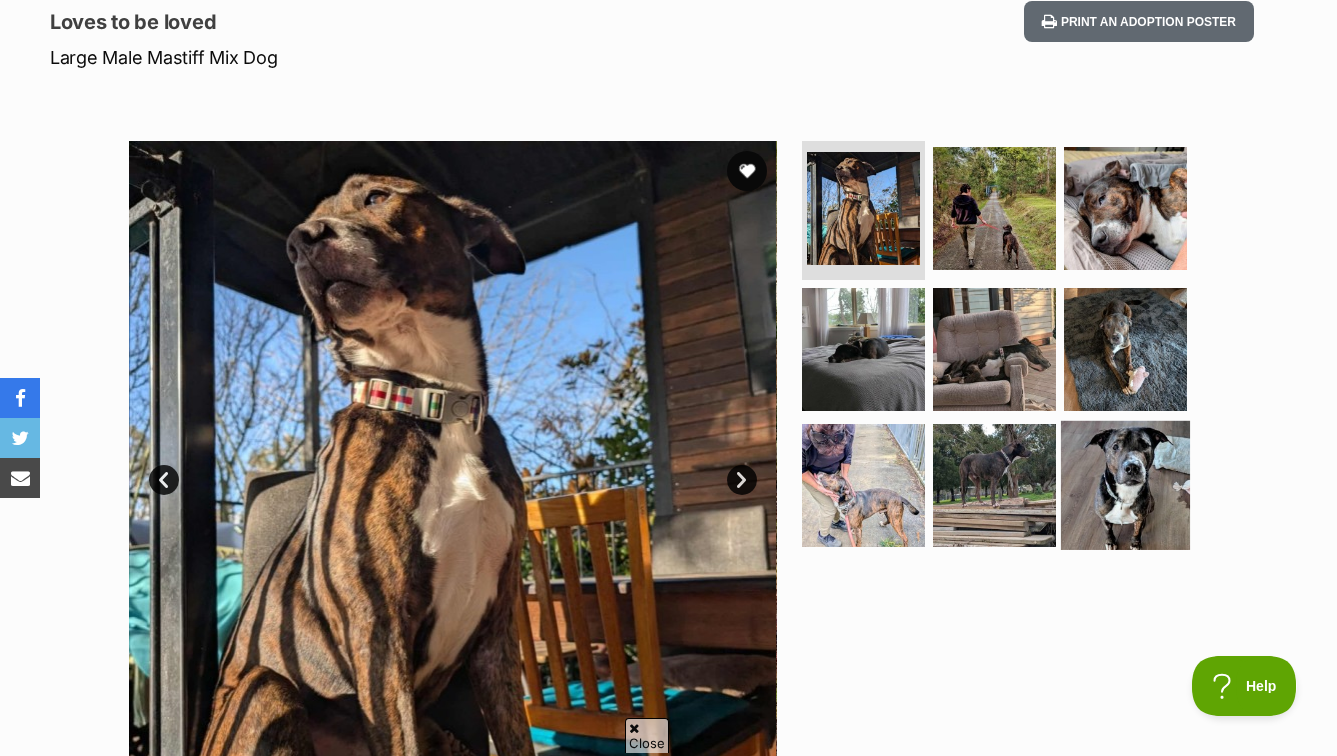 click at bounding box center (1125, 485) 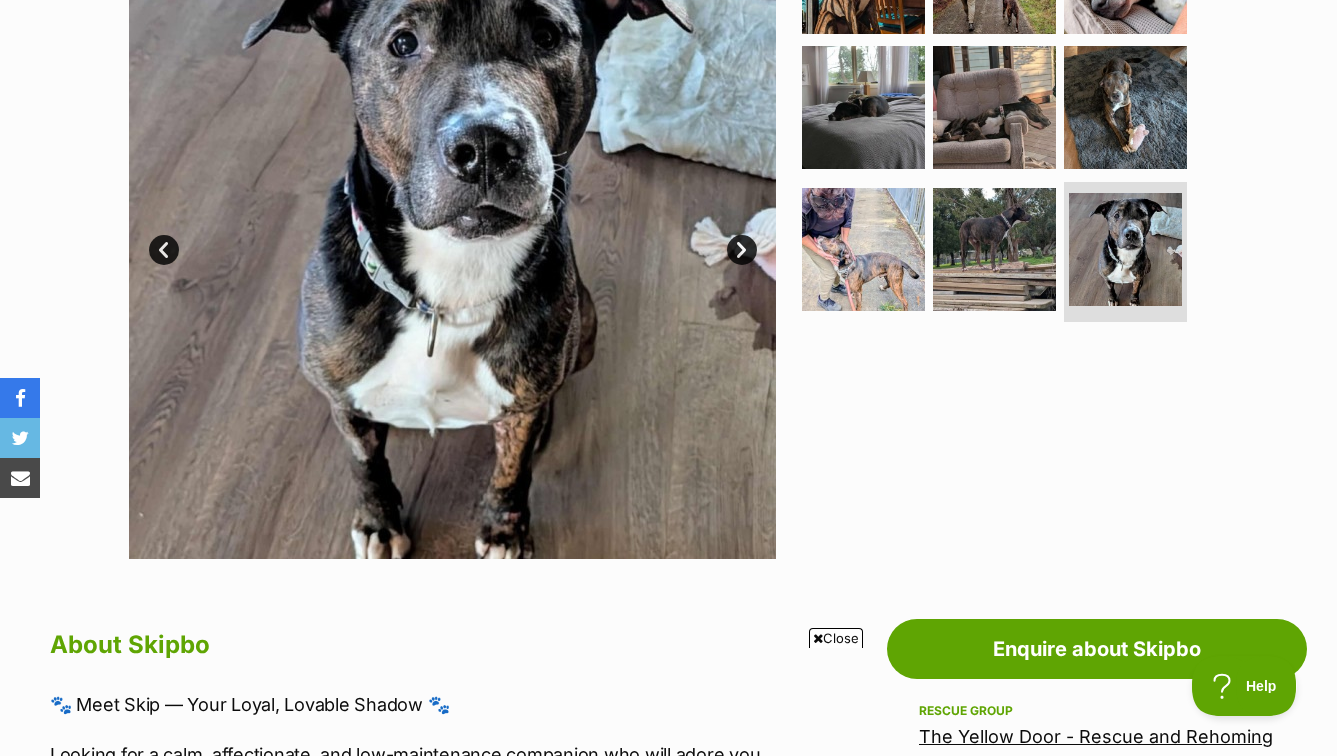 scroll, scrollTop: 275, scrollLeft: 0, axis: vertical 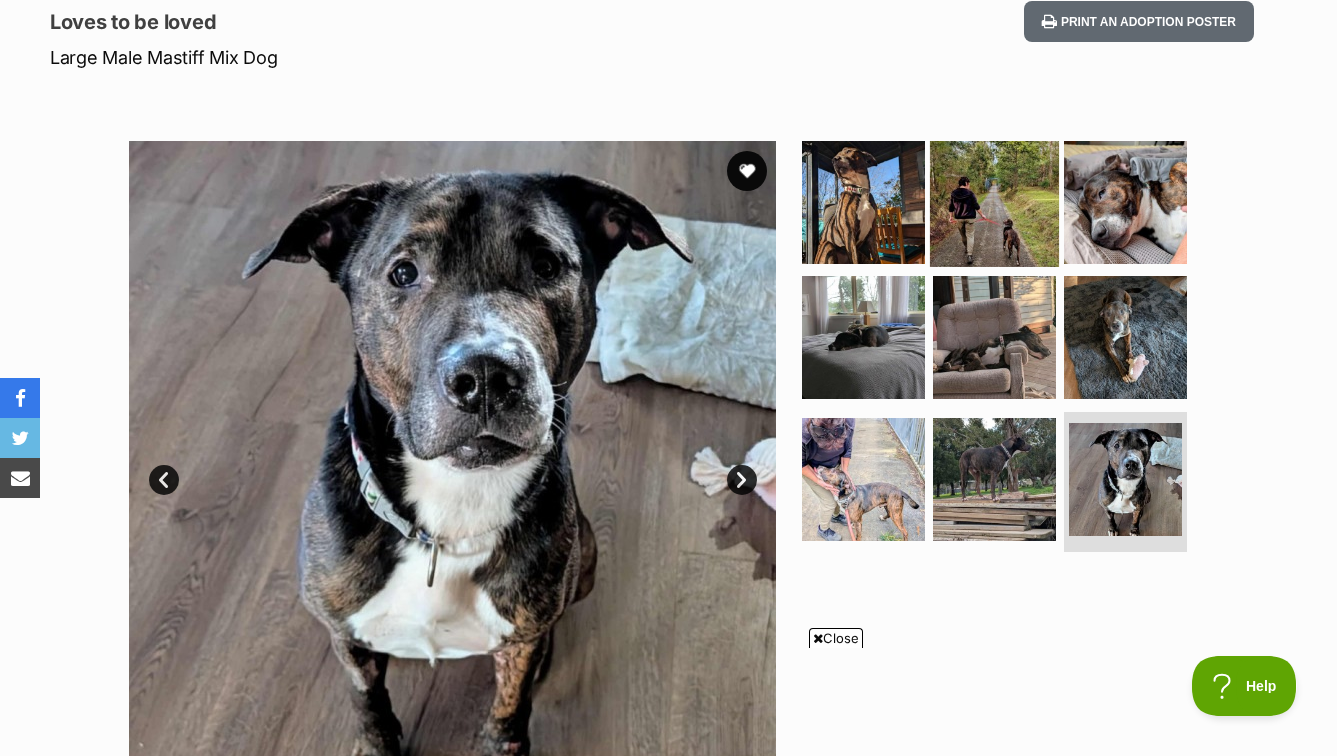 click at bounding box center [994, 201] 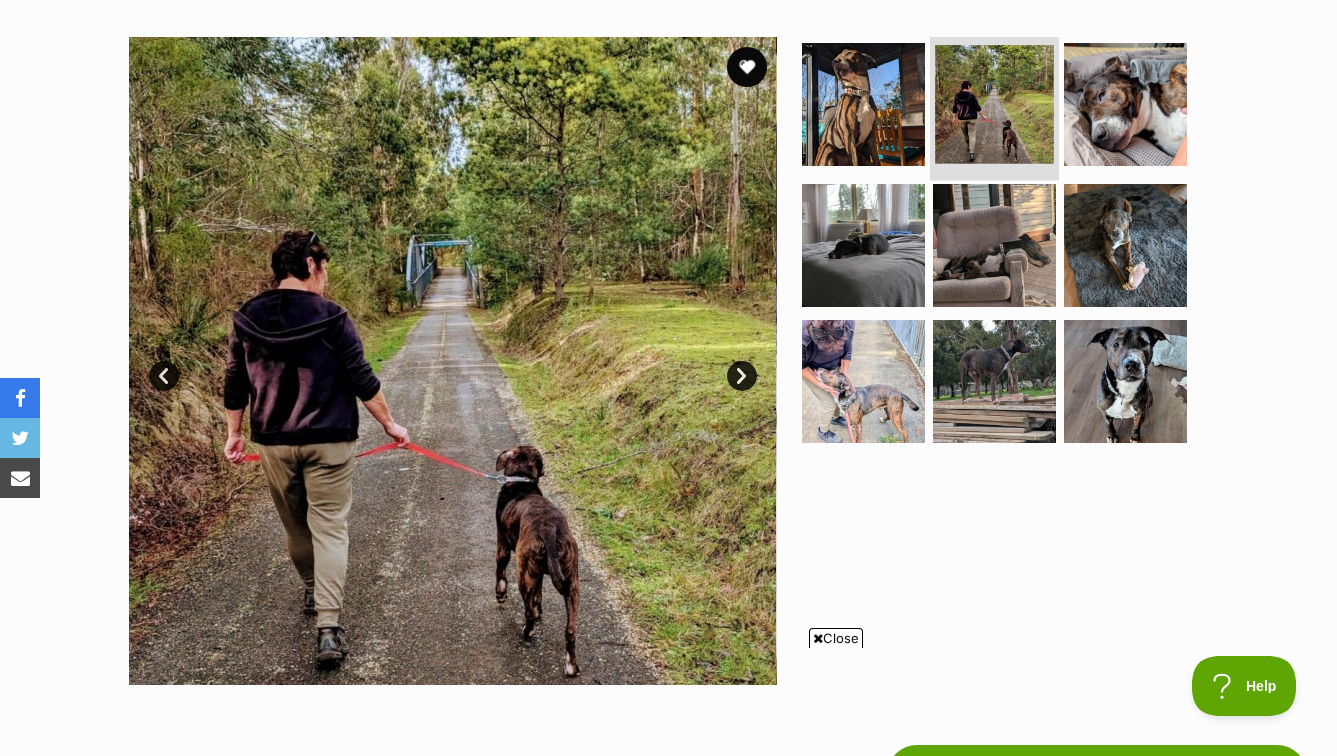 scroll, scrollTop: 390, scrollLeft: 0, axis: vertical 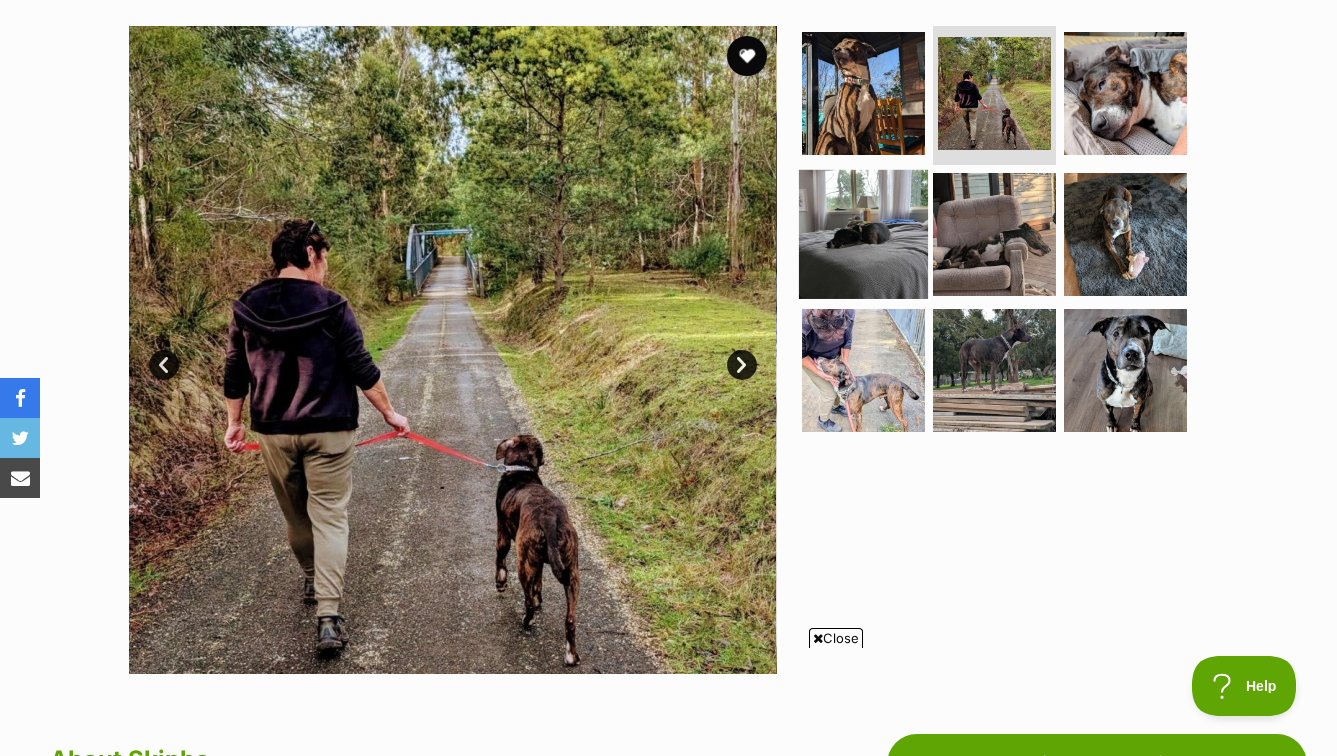click at bounding box center (863, 234) 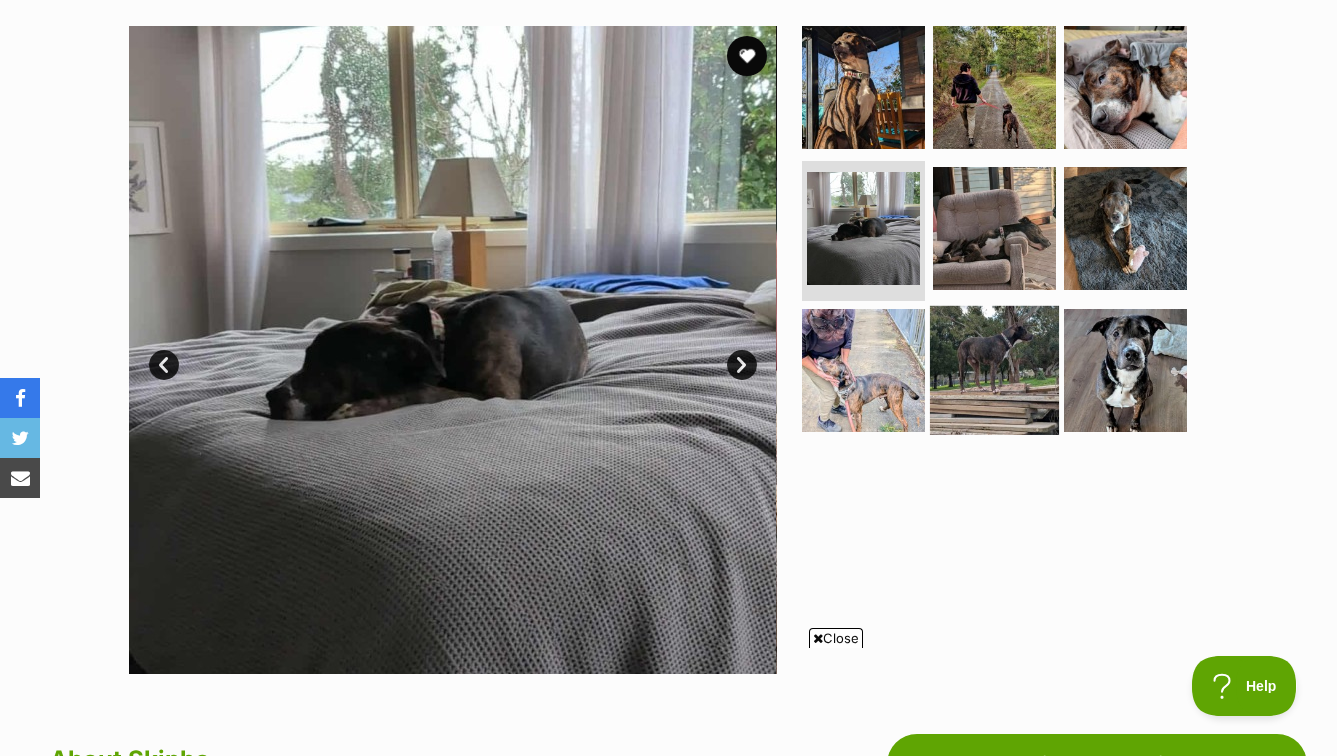 click at bounding box center [994, 370] 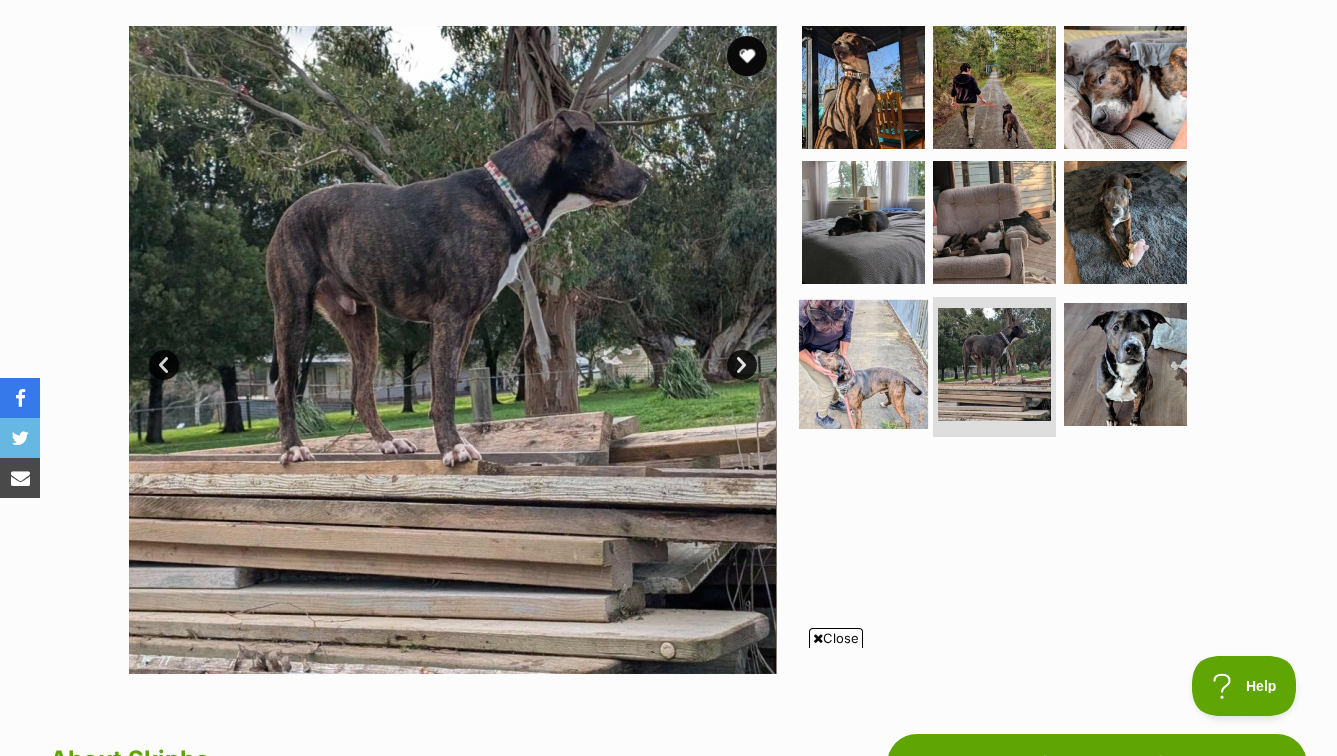 click at bounding box center (863, 364) 